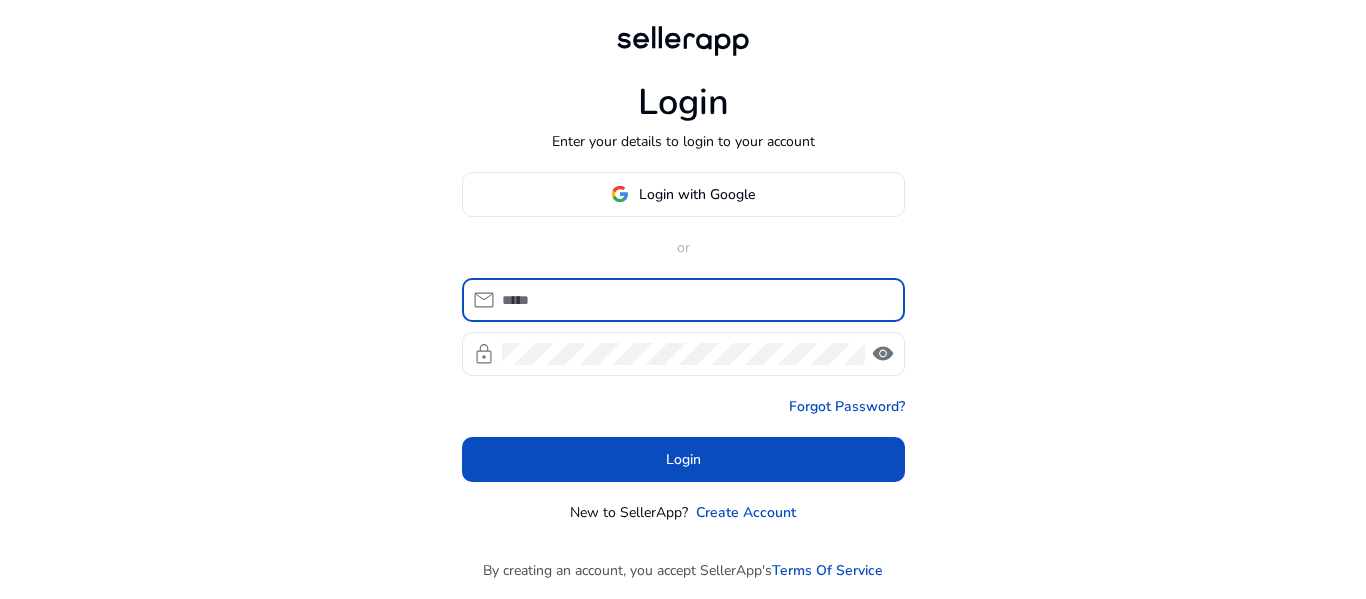 scroll, scrollTop: 0, scrollLeft: 0, axis: both 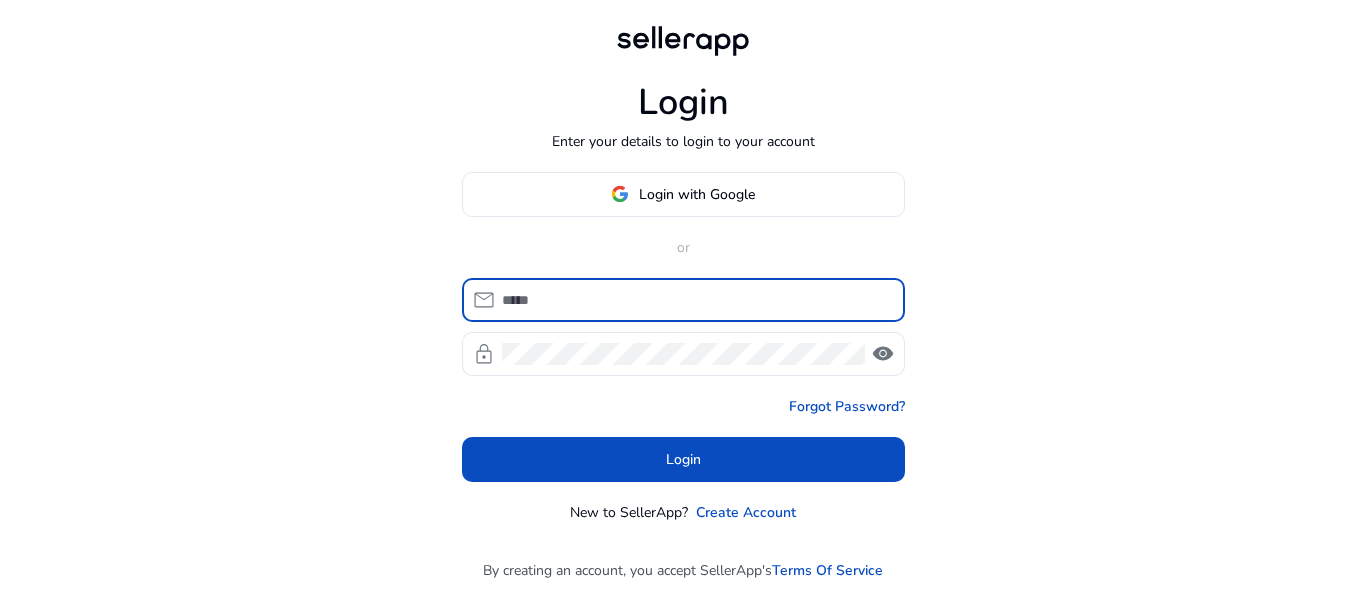 click on "Login with Google" 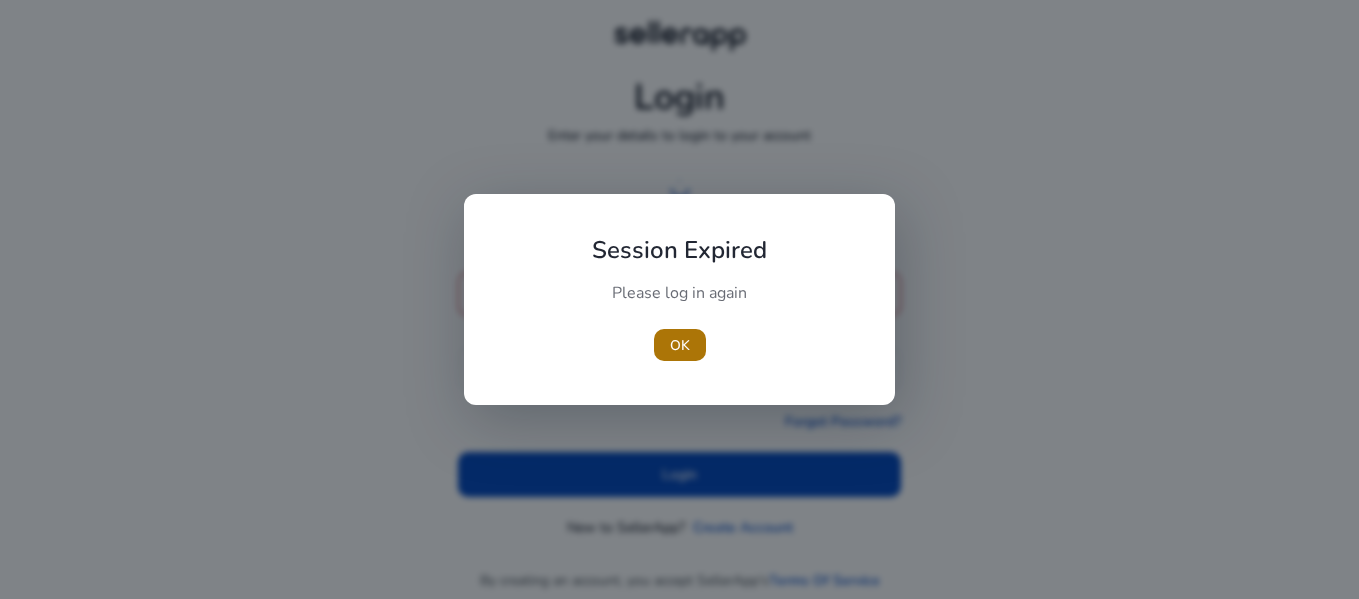 click at bounding box center (680, 345) 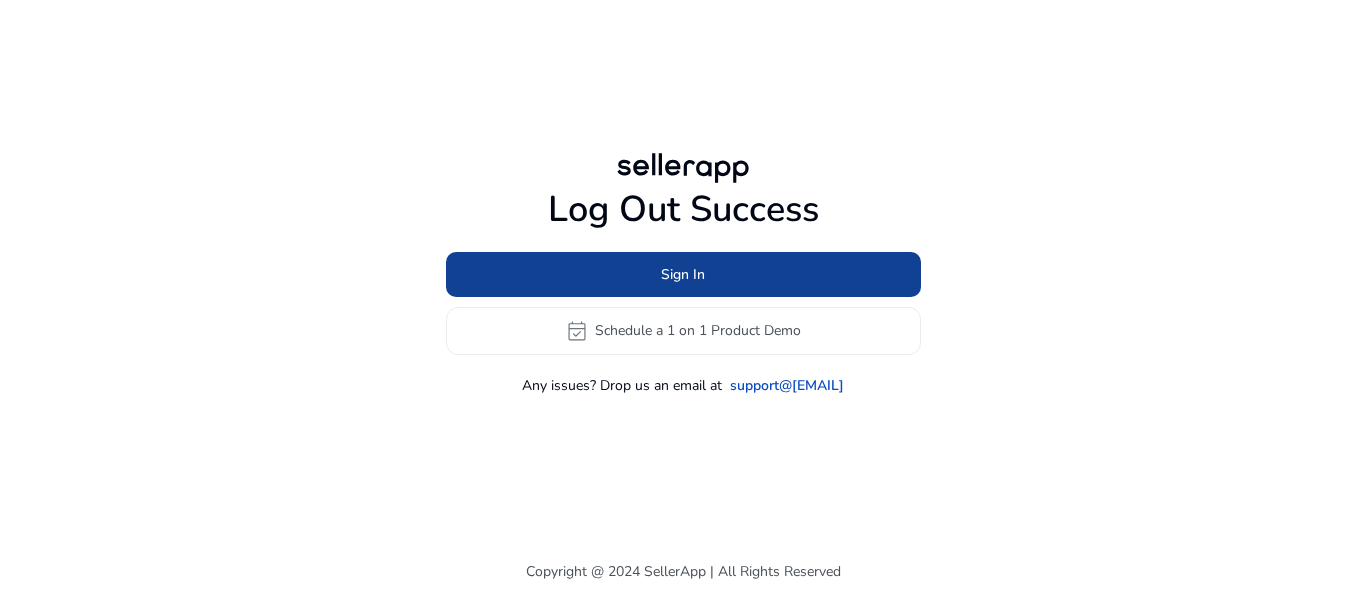 click on "Sign In" 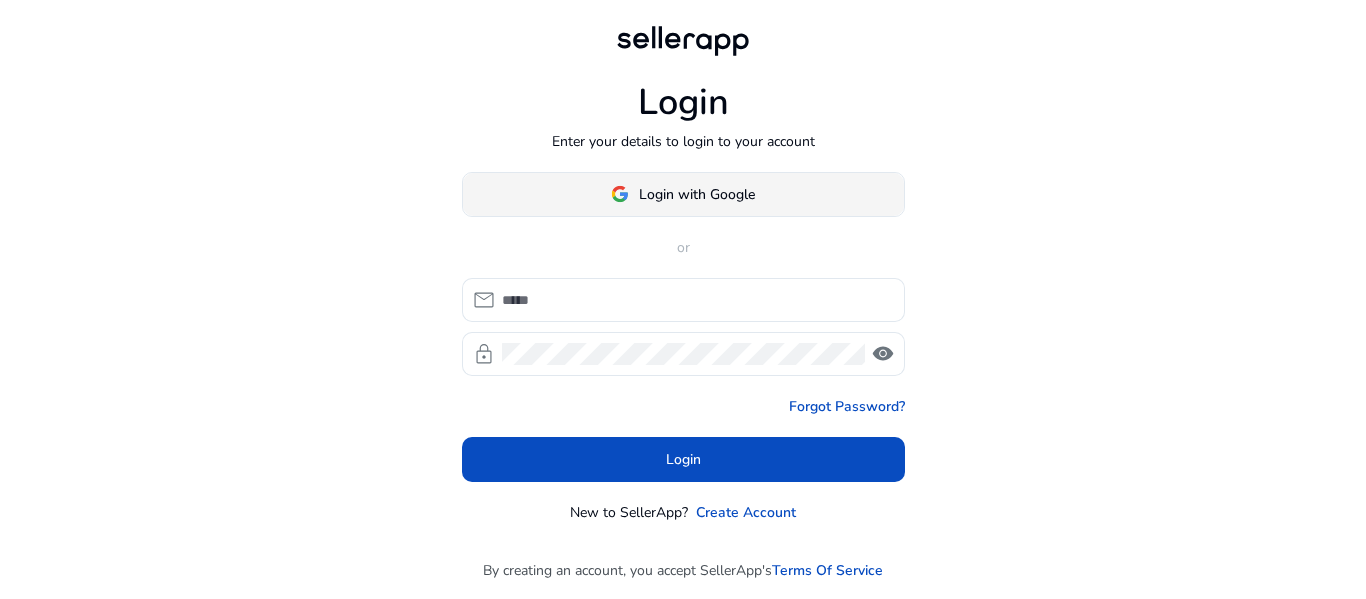 click on "Login with Google" 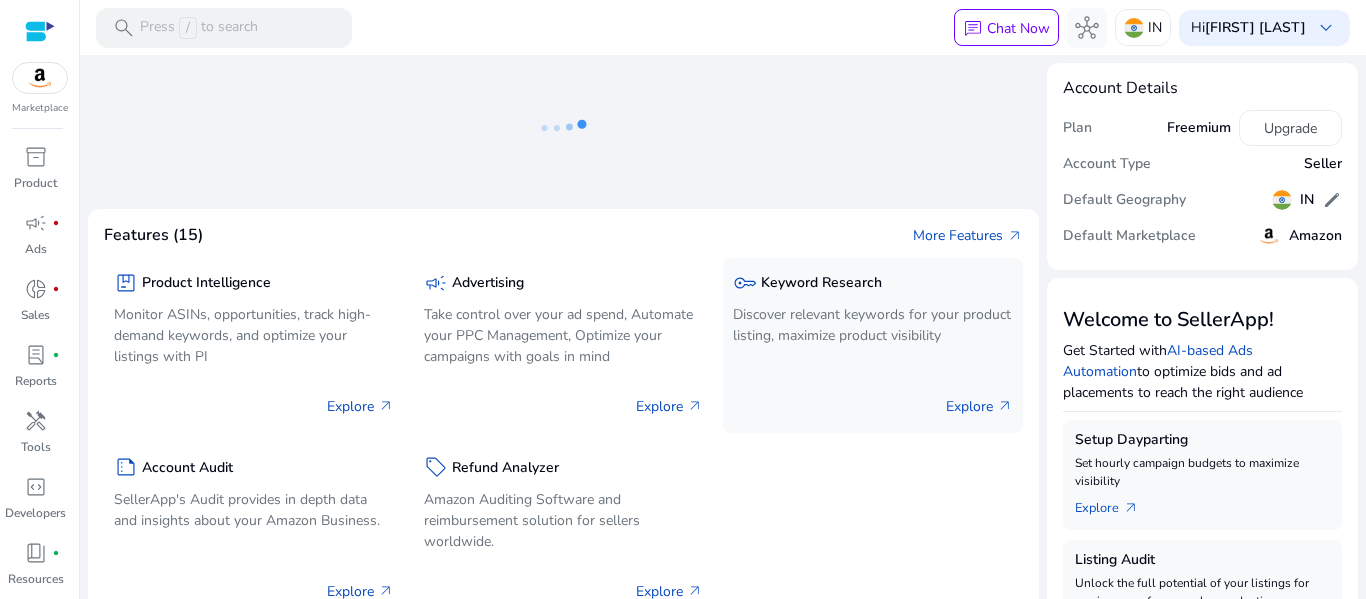 click on "key  Keyword Research Discover relevant keywords for your product listing, maximize product visibility  Explore   arrow_outward" 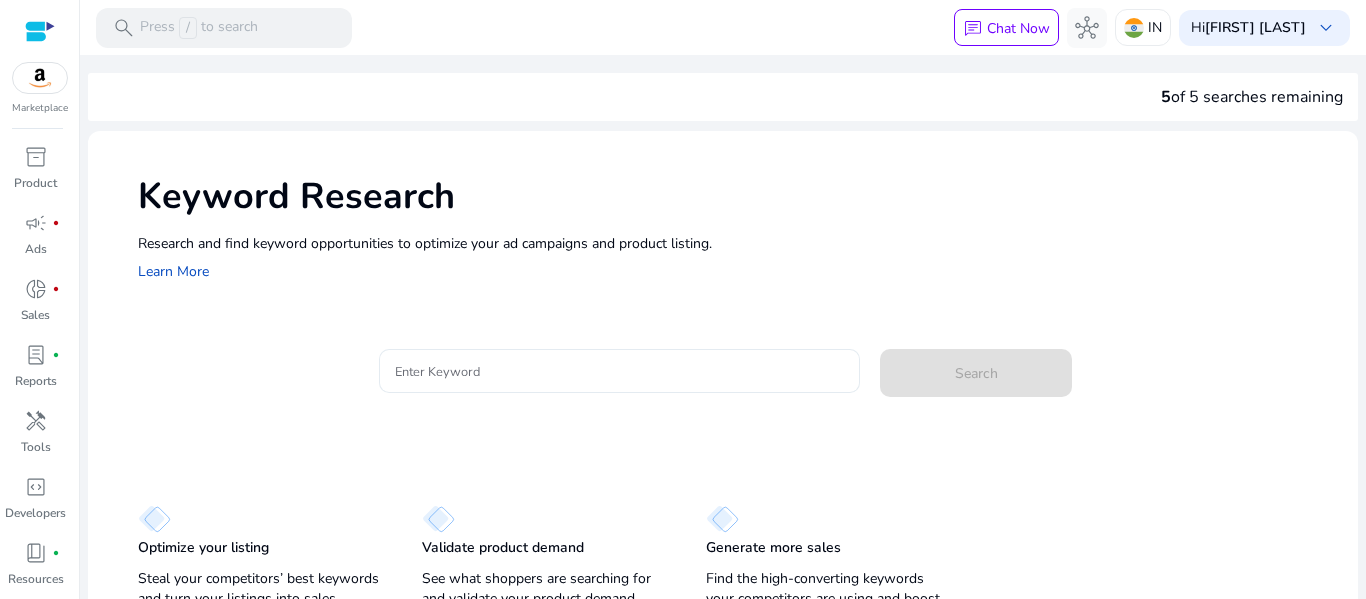 drag, startPoint x: 468, startPoint y: 359, endPoint x: 541, endPoint y: 368, distance: 73.552704 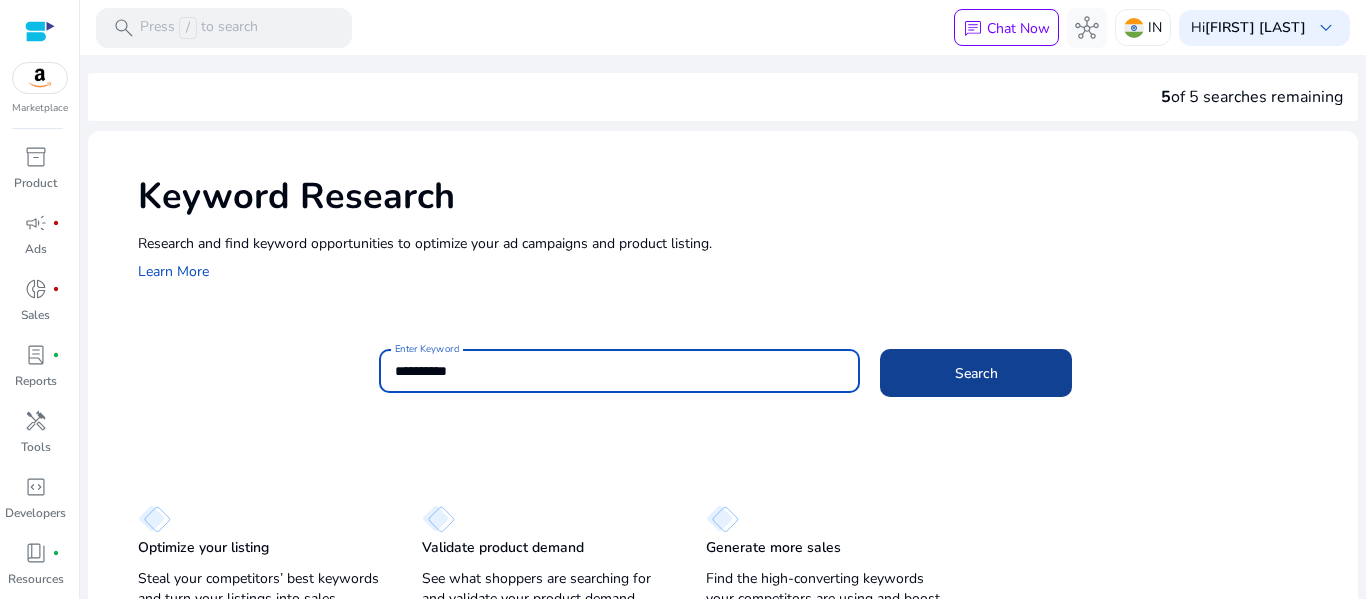 type on "**********" 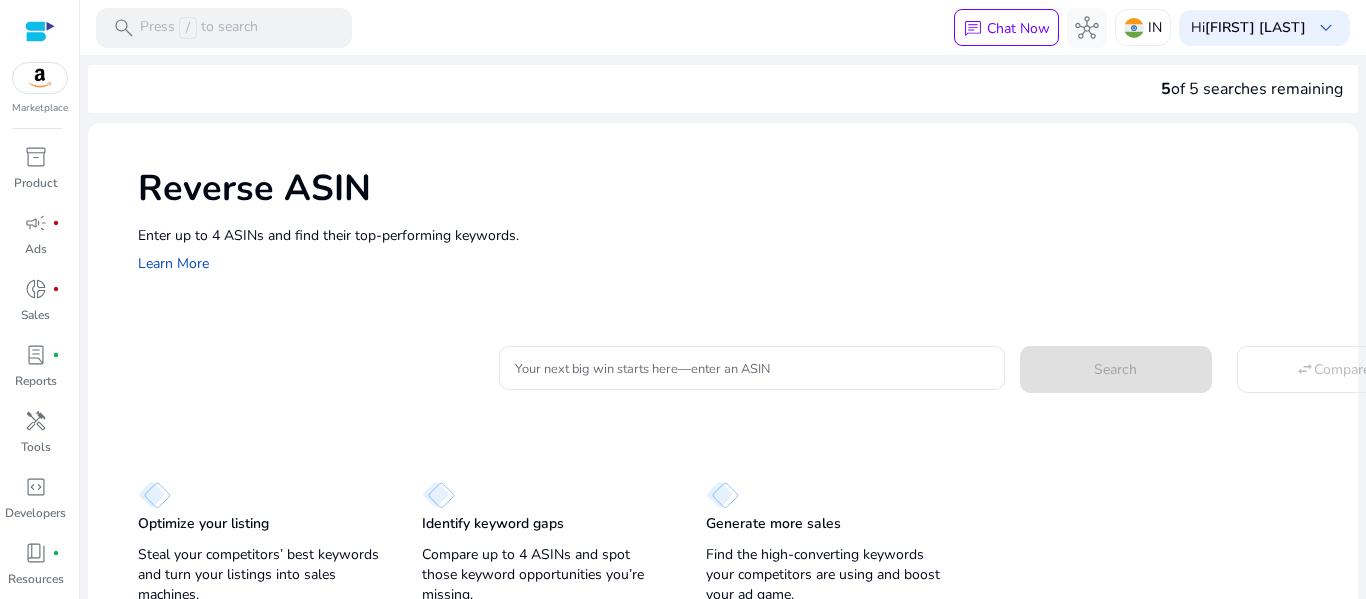 drag, startPoint x: 584, startPoint y: 319, endPoint x: 584, endPoint y: 363, distance: 44 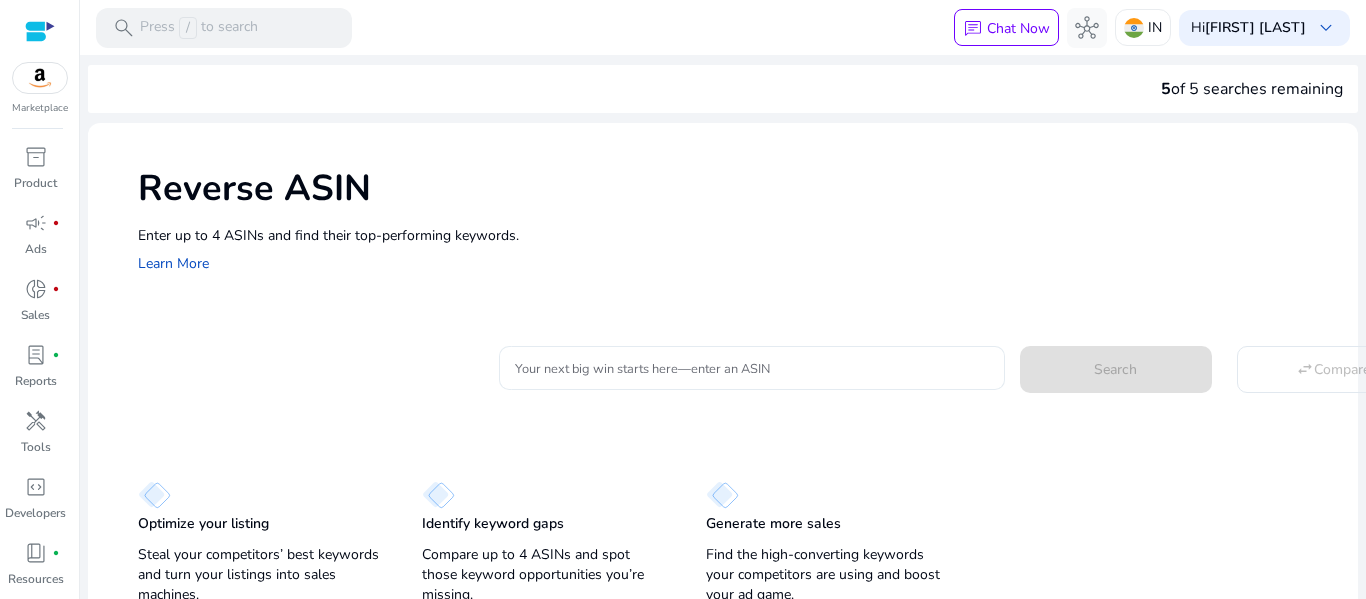 click on "Your next big win starts here—enter an ASIN" at bounding box center (752, 368) 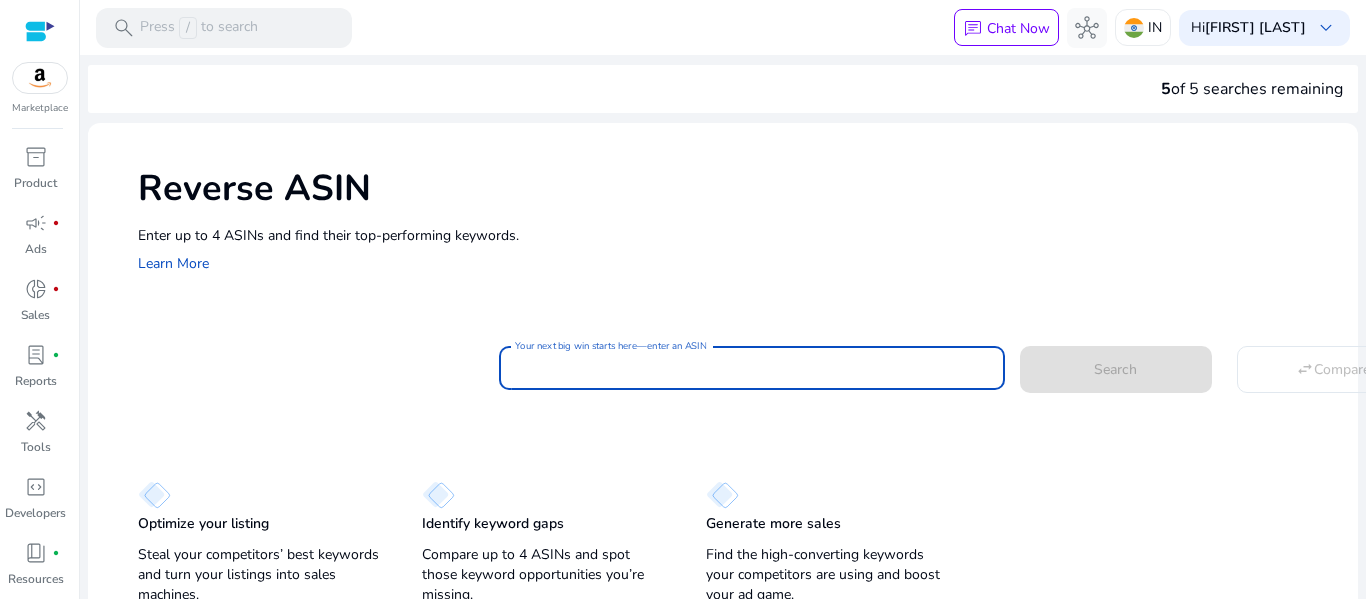paste on "**********" 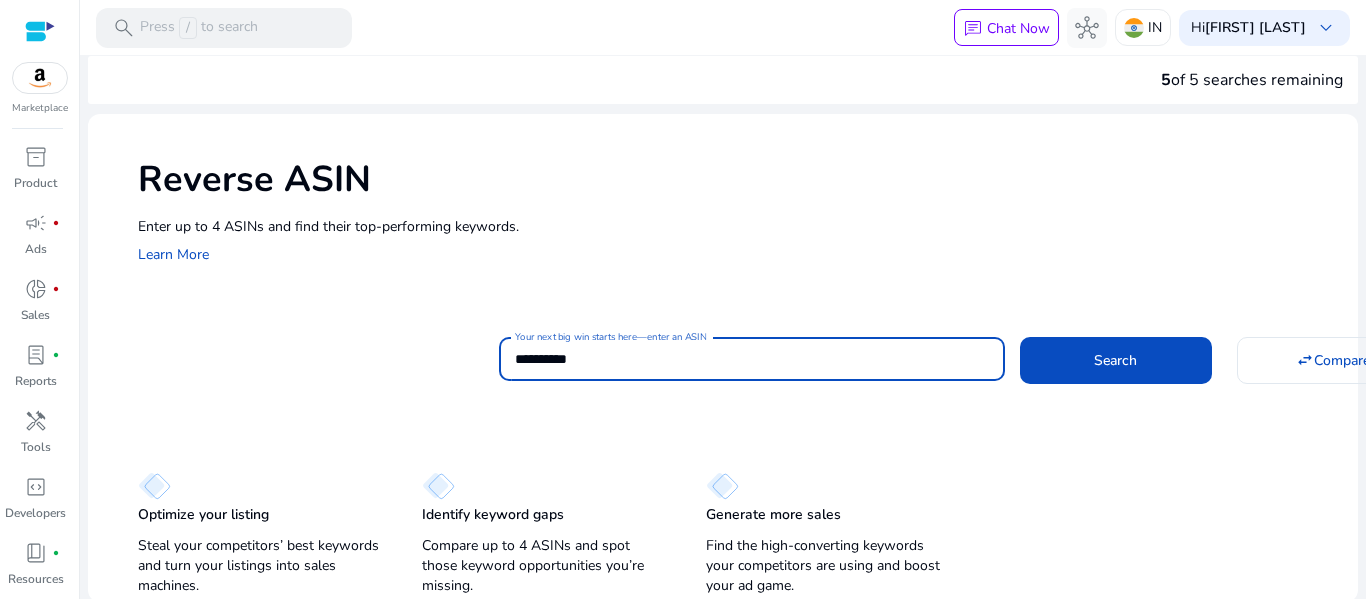 scroll, scrollTop: 12, scrollLeft: 0, axis: vertical 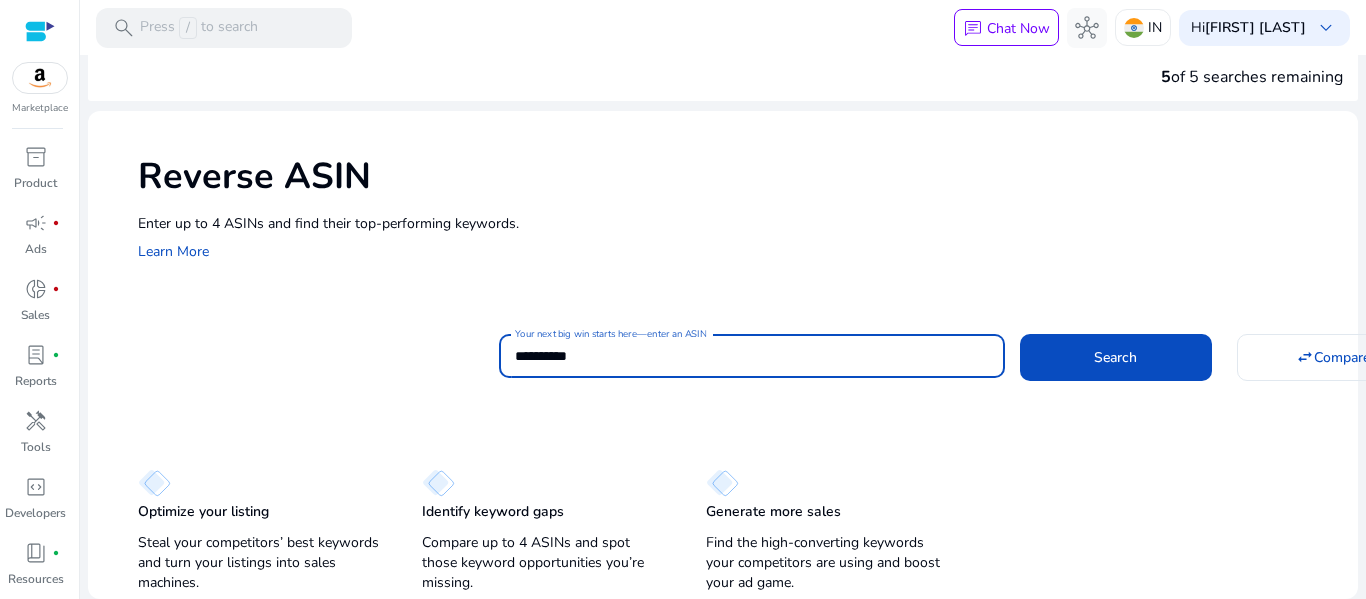 type on "**********" 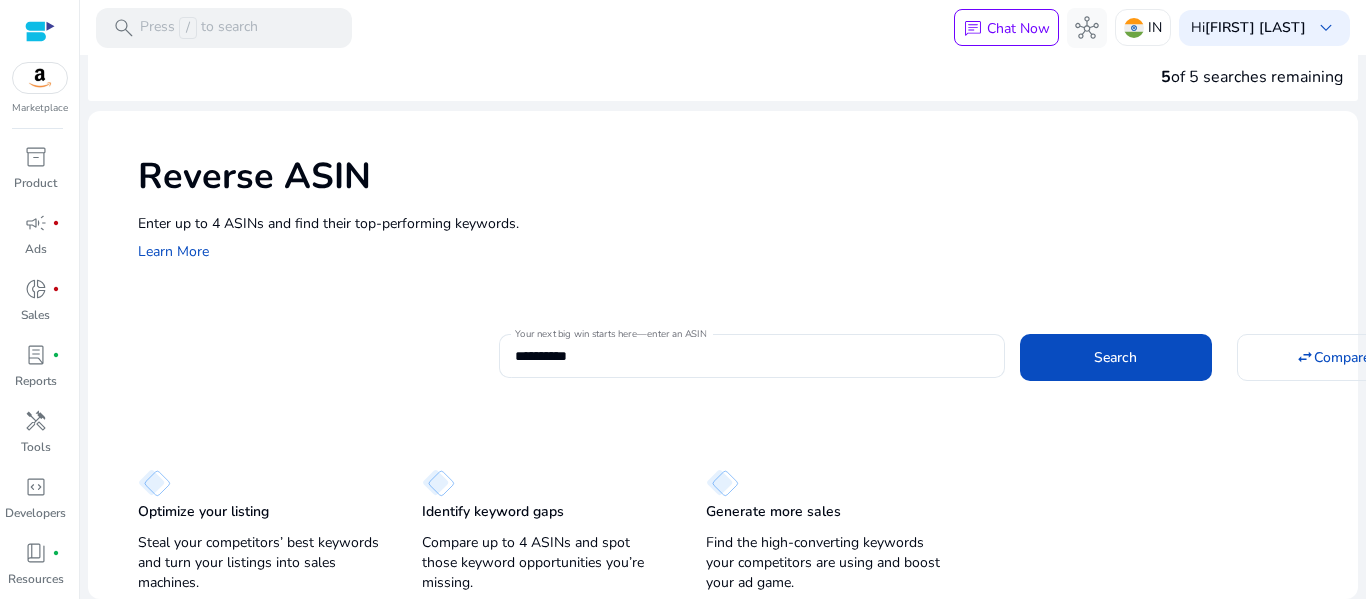 click 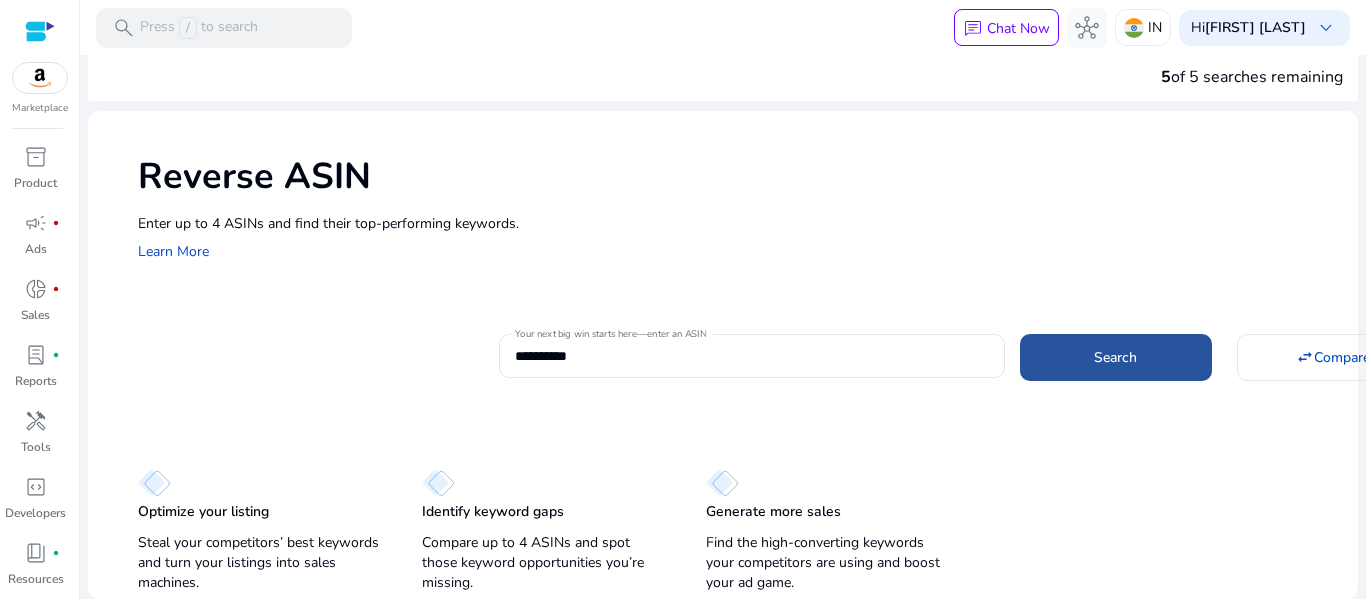 click on "Search" 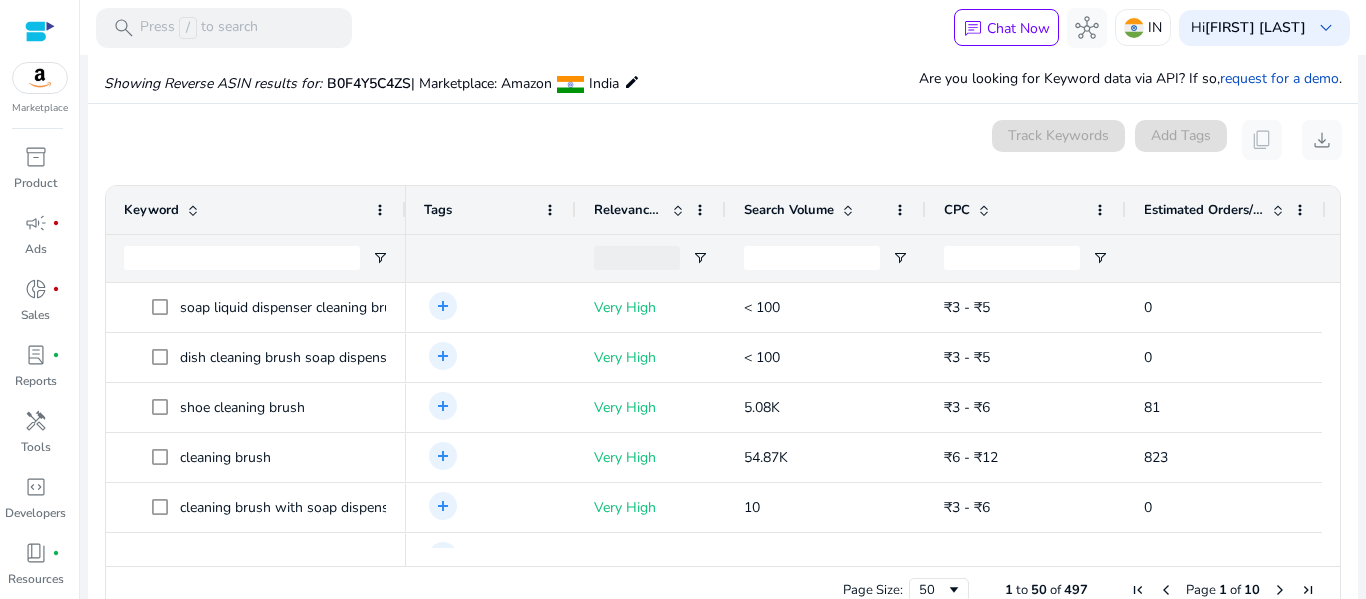 scroll, scrollTop: 0, scrollLeft: 0, axis: both 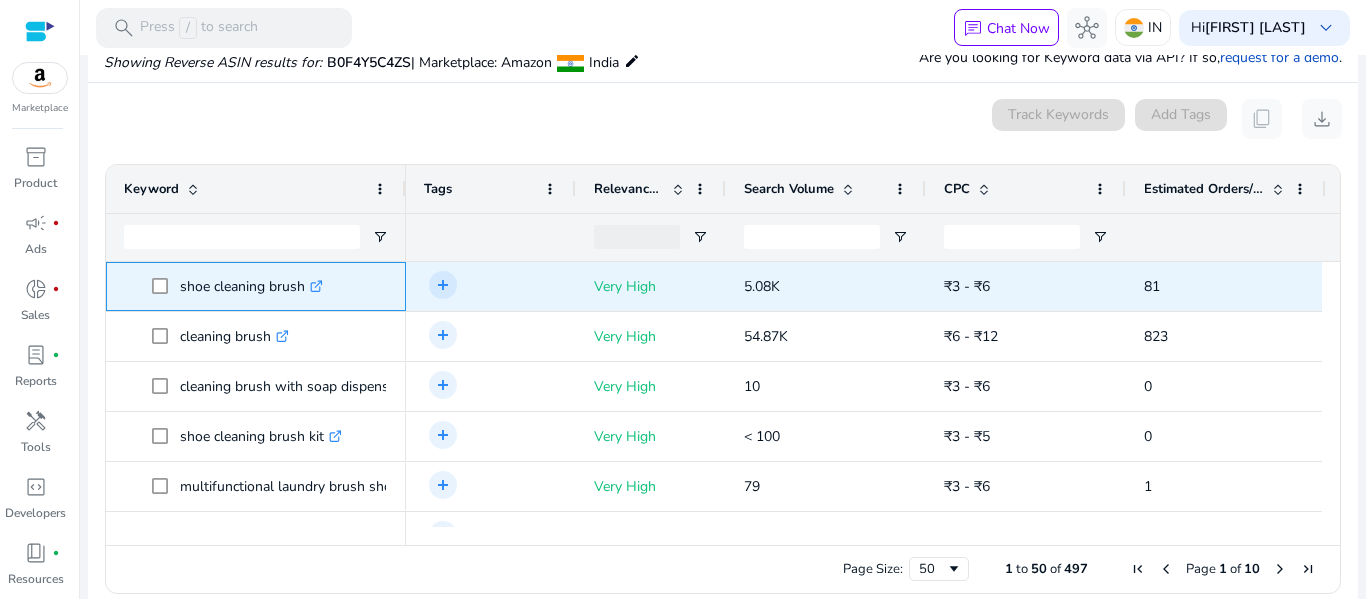 click on "shoe cleaning brush  .st0{fill:#2c8af8}" 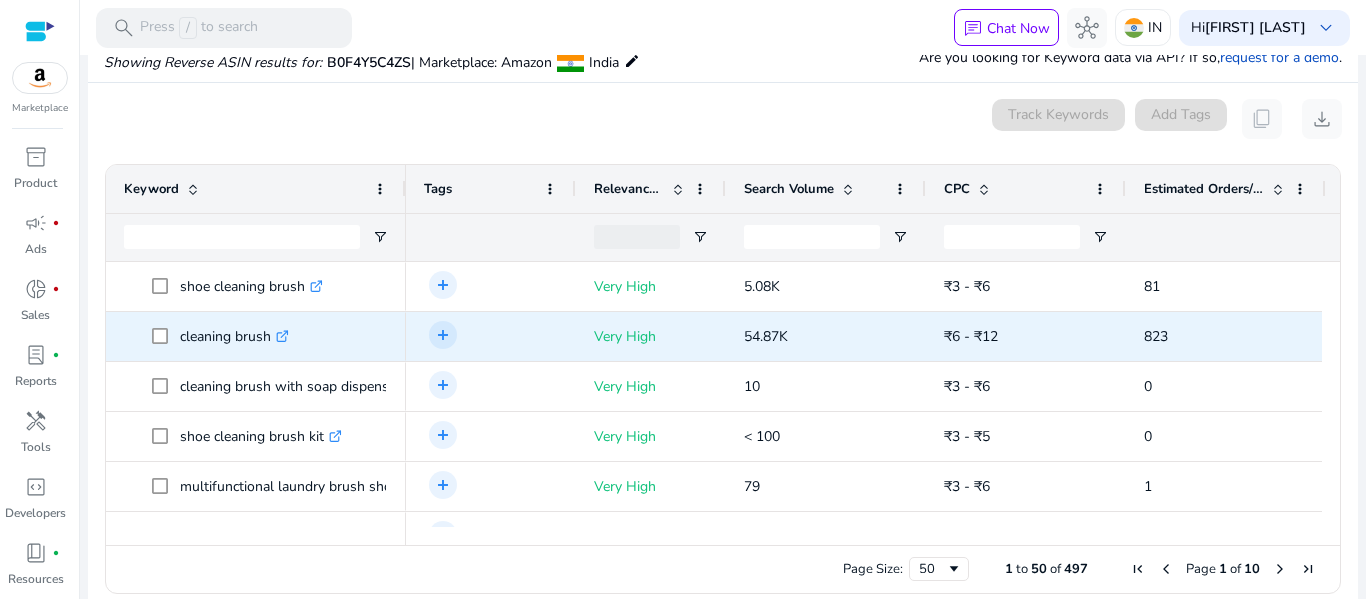 click on "cleaning brush  .st0{fill:#2c8af8}" 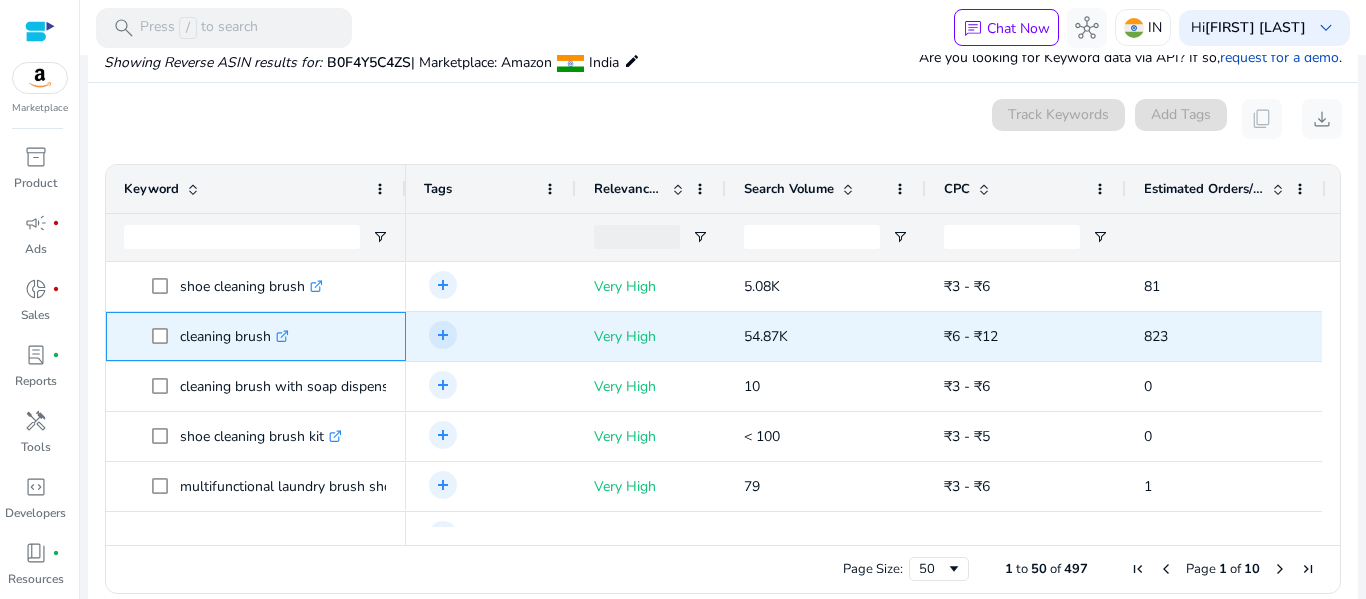 click on "cleaning brush  .st0{fill:#2c8af8}" 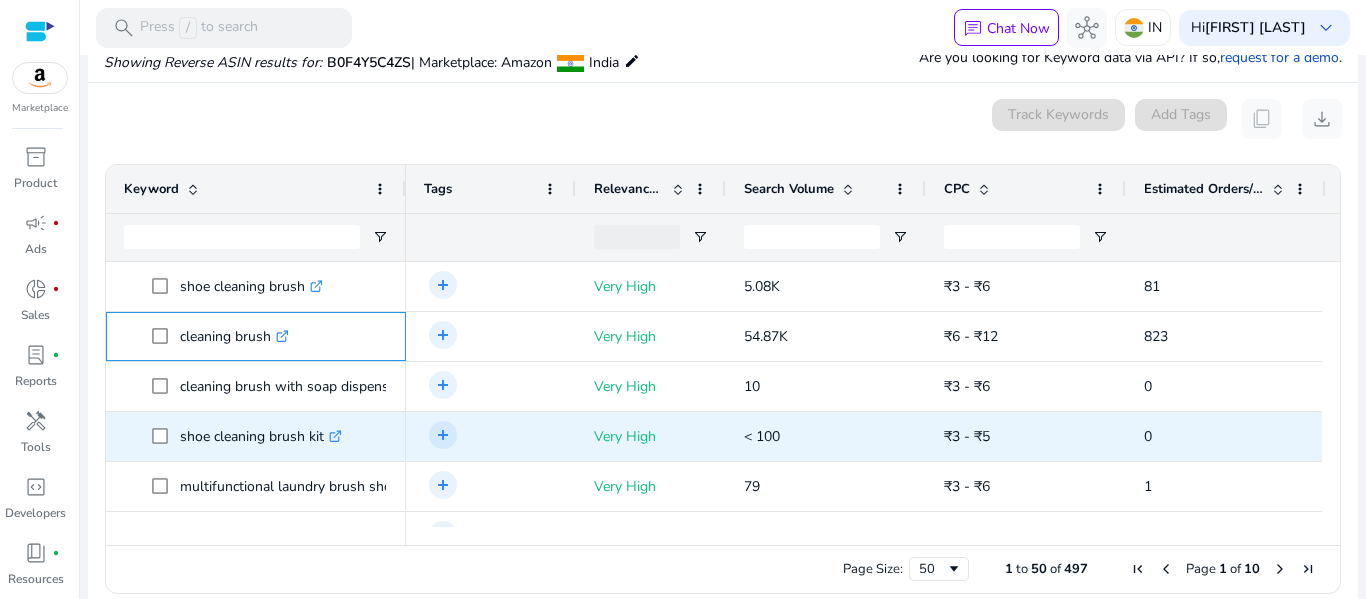 scroll, scrollTop: 167, scrollLeft: 0, axis: vertical 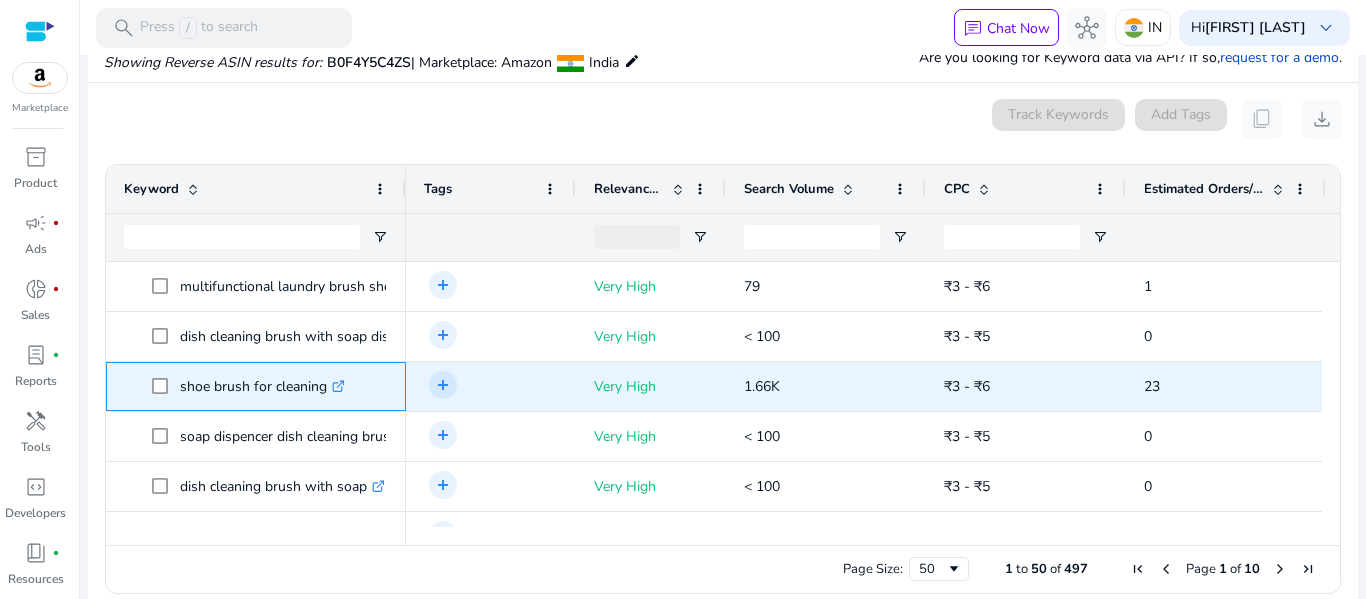 click on "shoe brush for cleaning  .st0{fill:#2c8af8}" 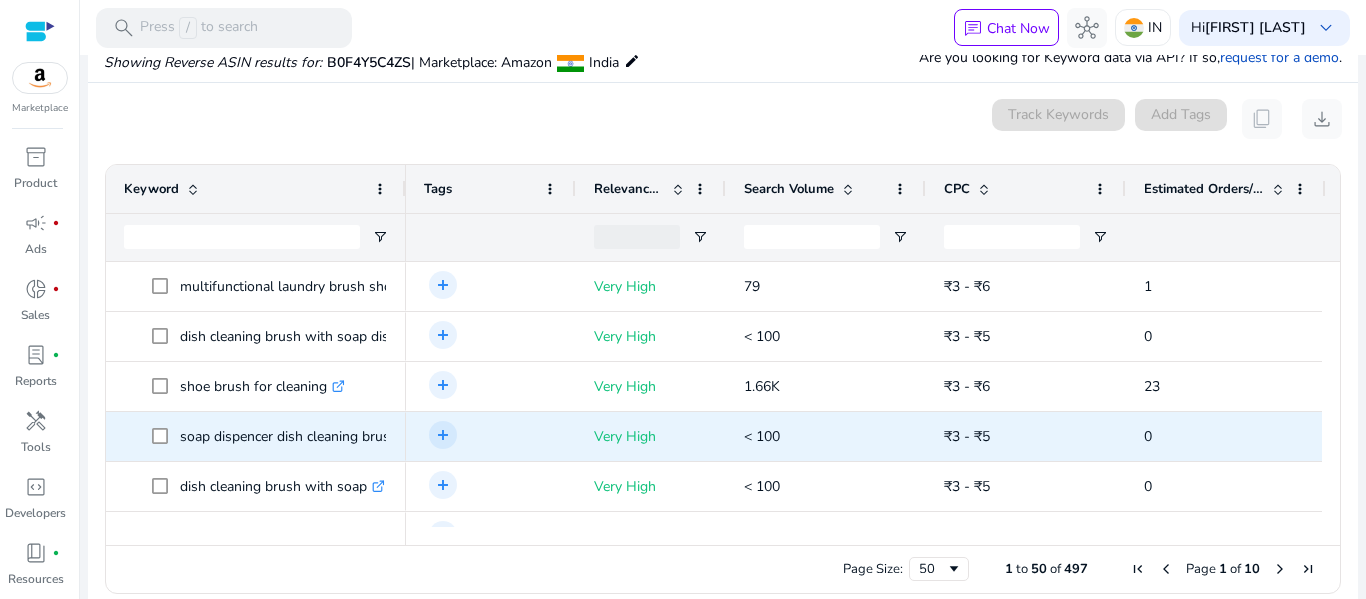 scroll, scrollTop: 368, scrollLeft: 0, axis: vertical 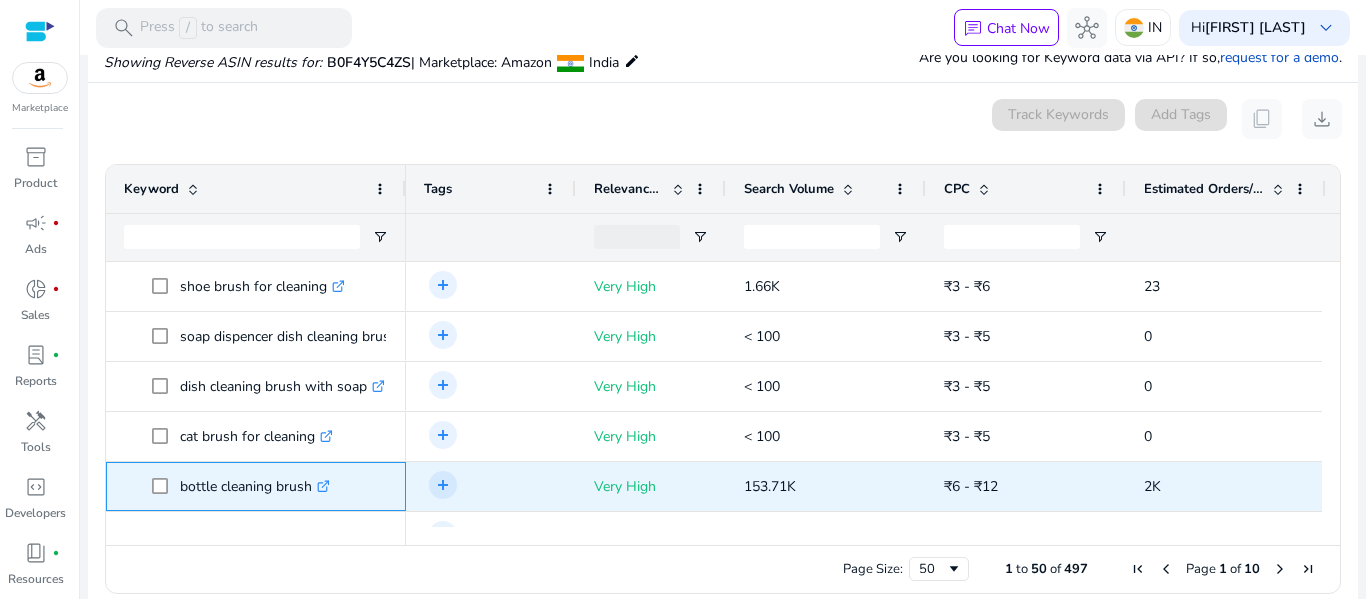 click on "bottle cleaning brush  .st0{fill:#2c8af8}" 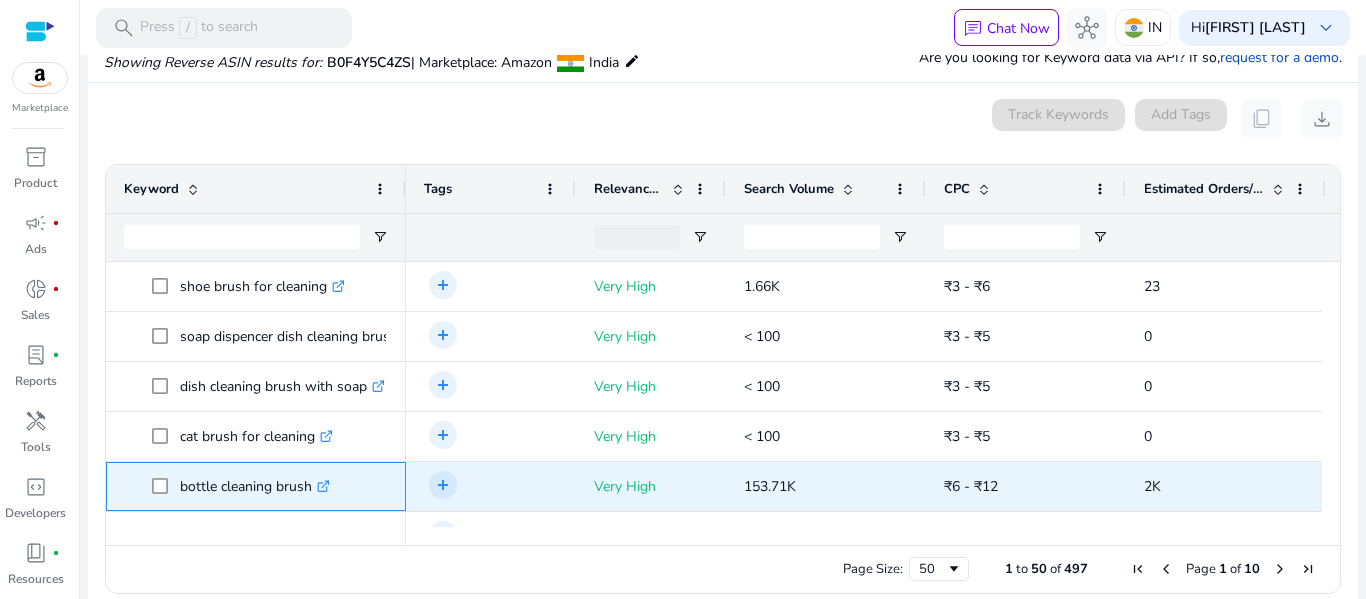 scroll, scrollTop: 488, scrollLeft: 0, axis: vertical 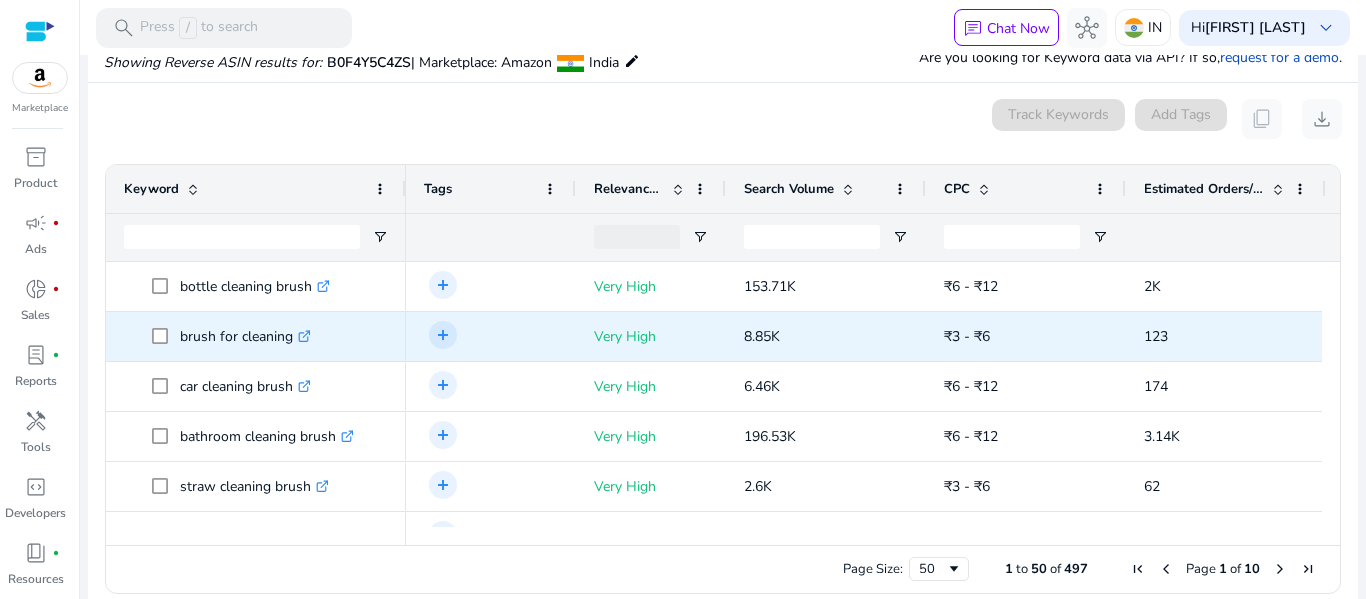 click on "brush for cleaning  .st0{fill:#2c8af8}" 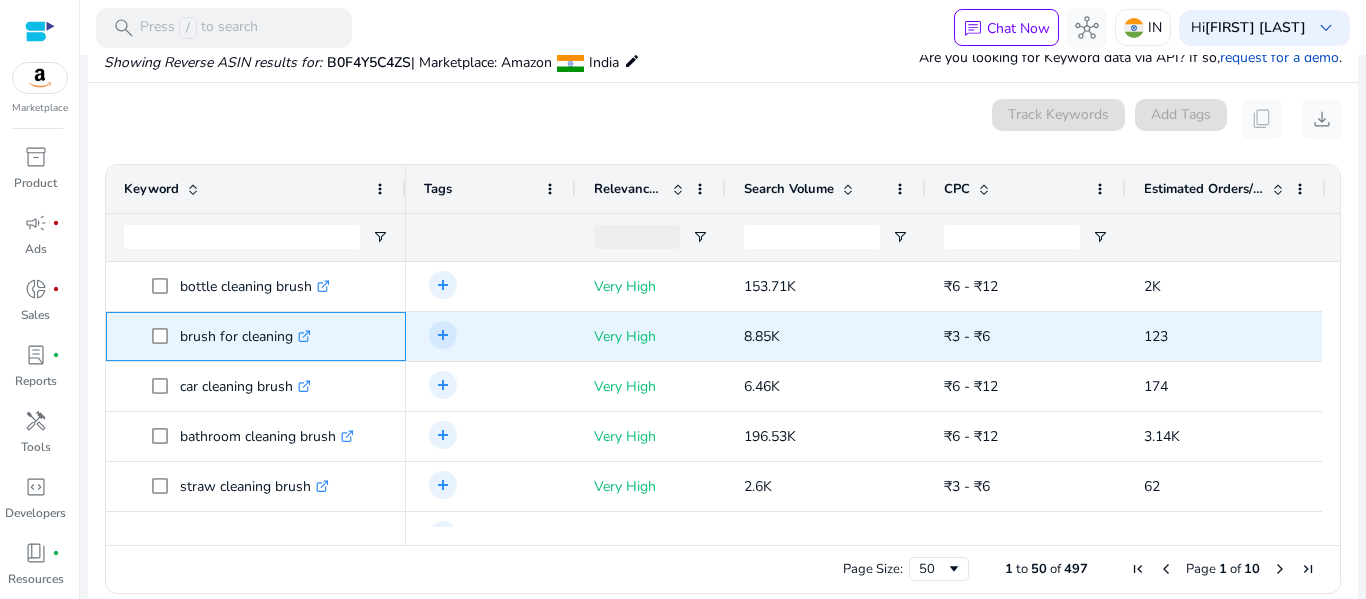 click on "brush for cleaning  .st0{fill:#2c8af8}" 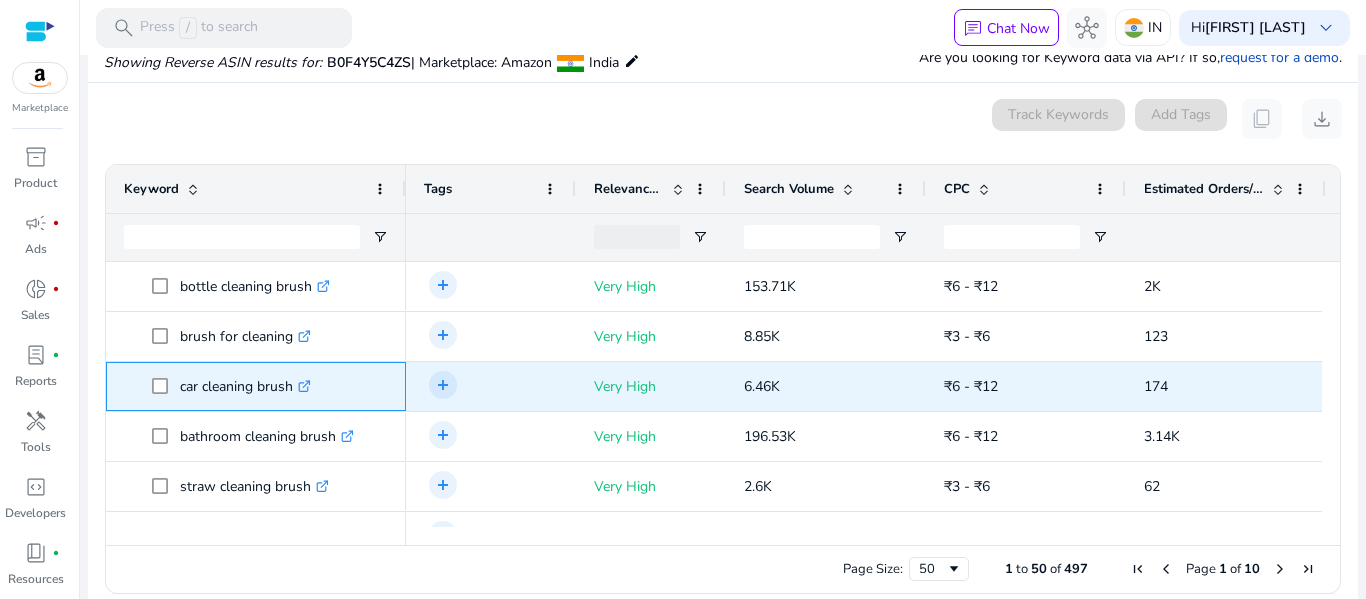 click on "car cleaning brush  .st0{fill:#2c8af8}" 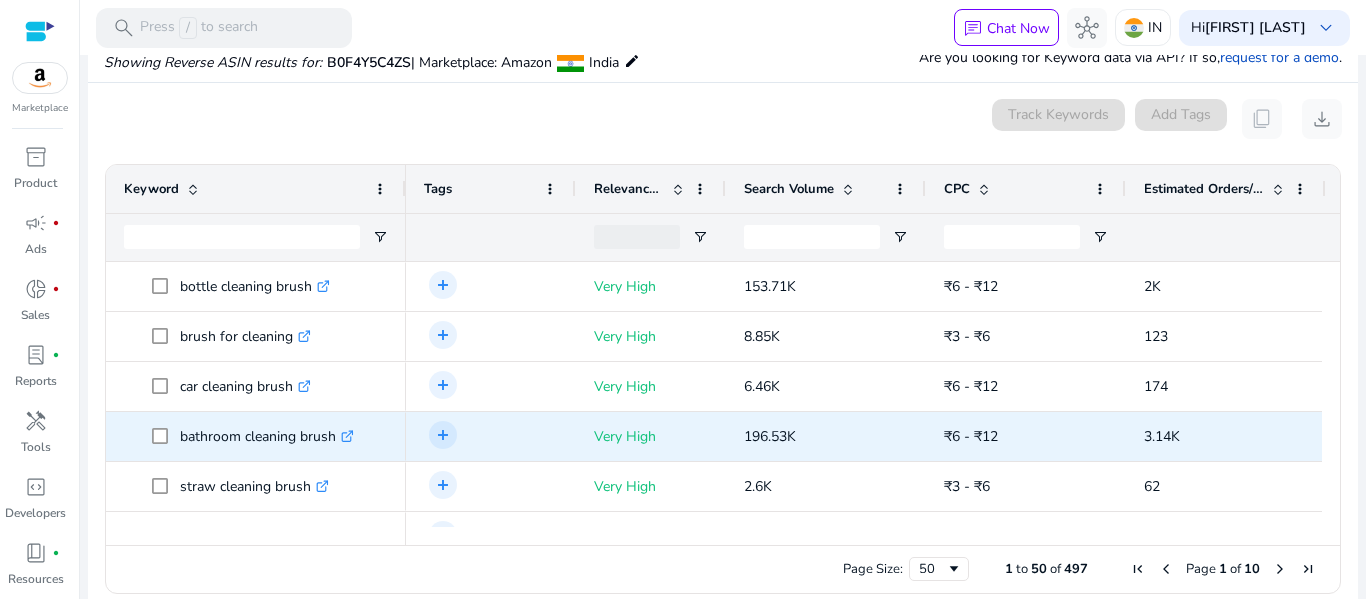 click on "bathroom cleaning brush  .st0{fill:#2c8af8}" 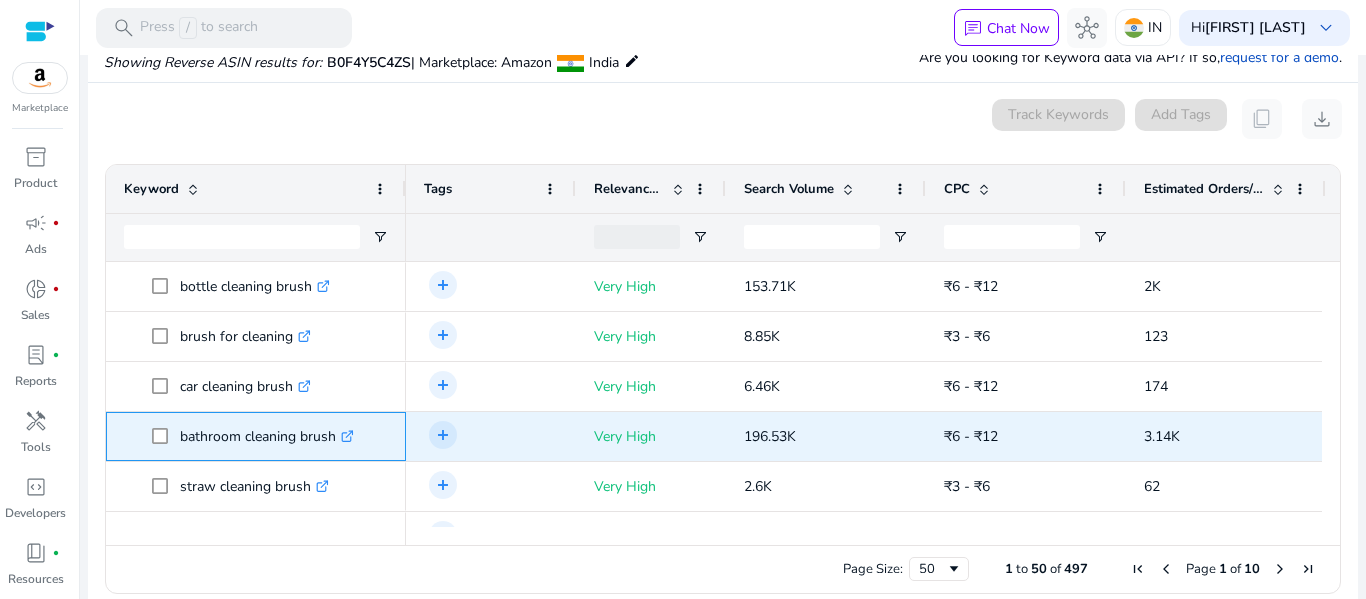 click on "bathroom cleaning brush  .st0{fill:#2c8af8}" 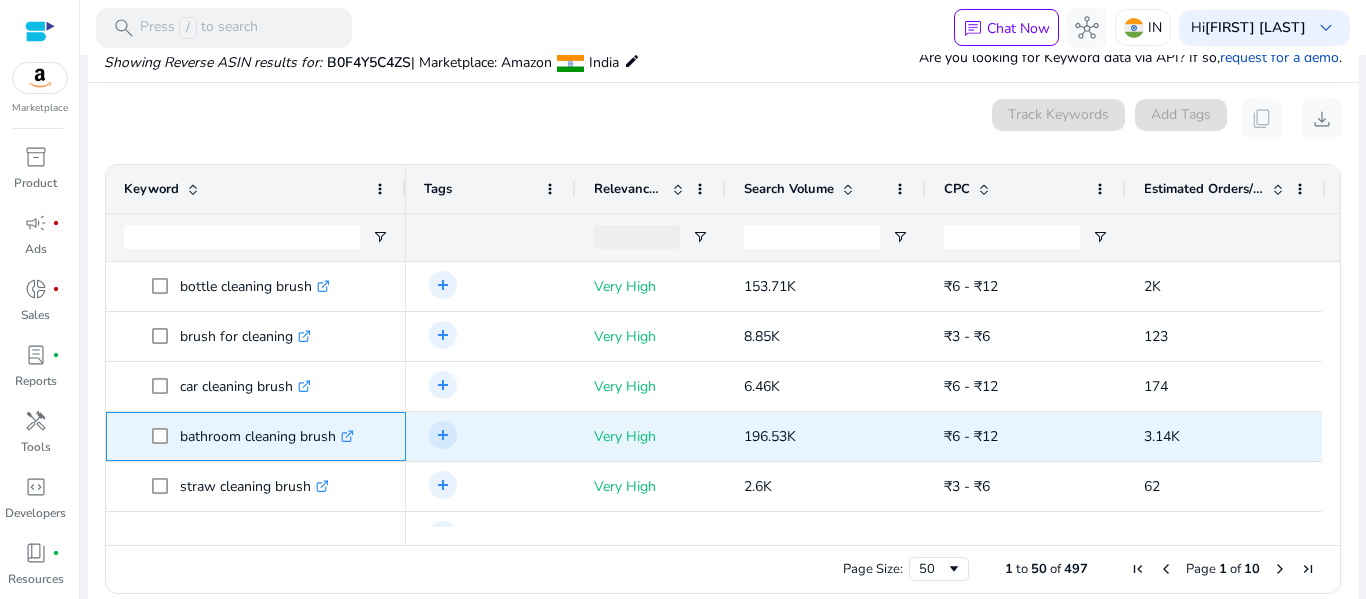 scroll, scrollTop: 668, scrollLeft: 0, axis: vertical 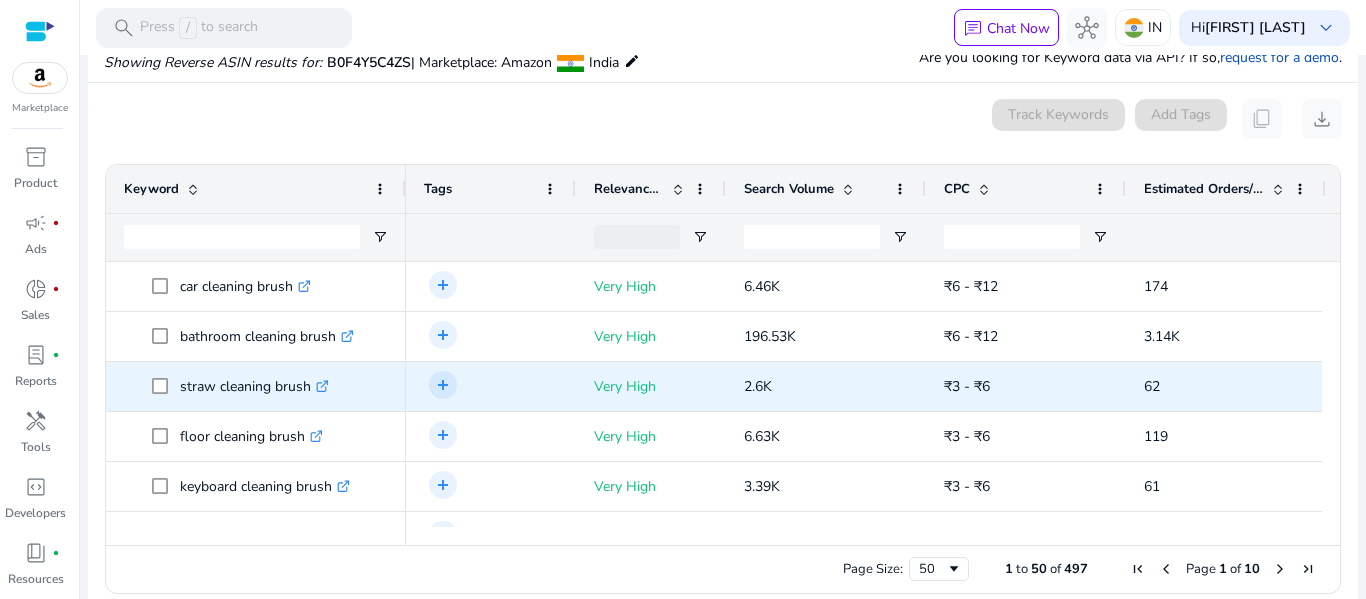 click on "straw cleaning brush  .st0{fill:#2c8af8}" 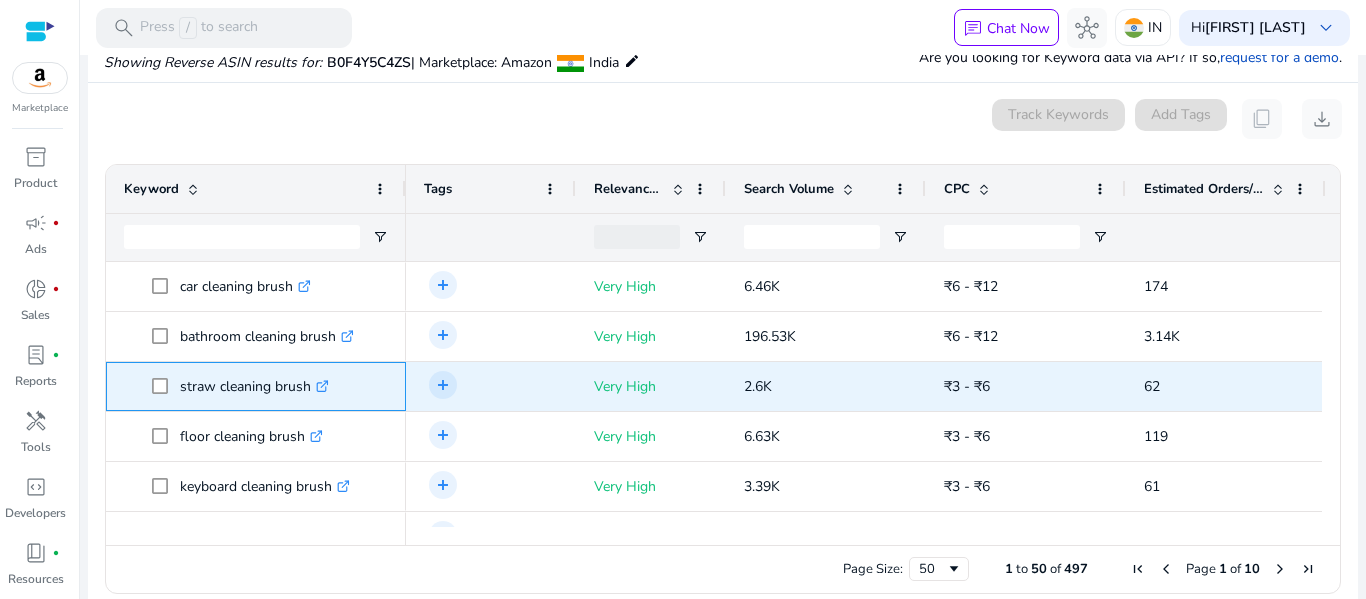 click on "straw cleaning brush  .st0{fill:#2c8af8}" 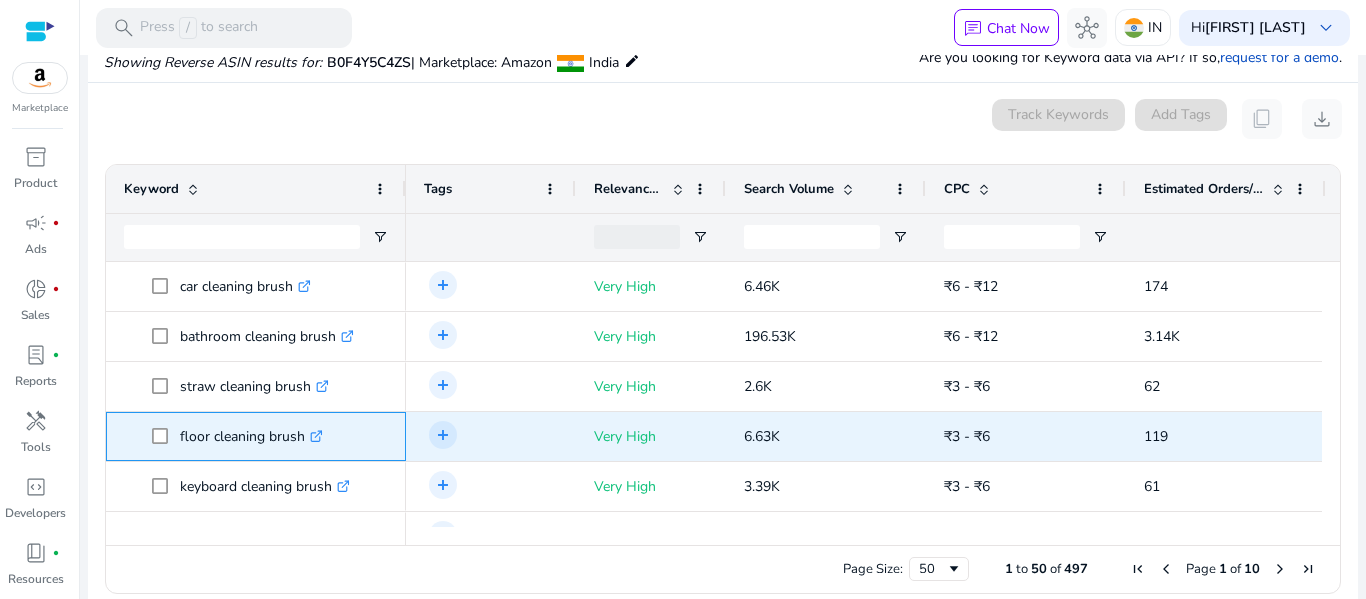 click on "floor cleaning brush  .st0{fill:#2c8af8}" 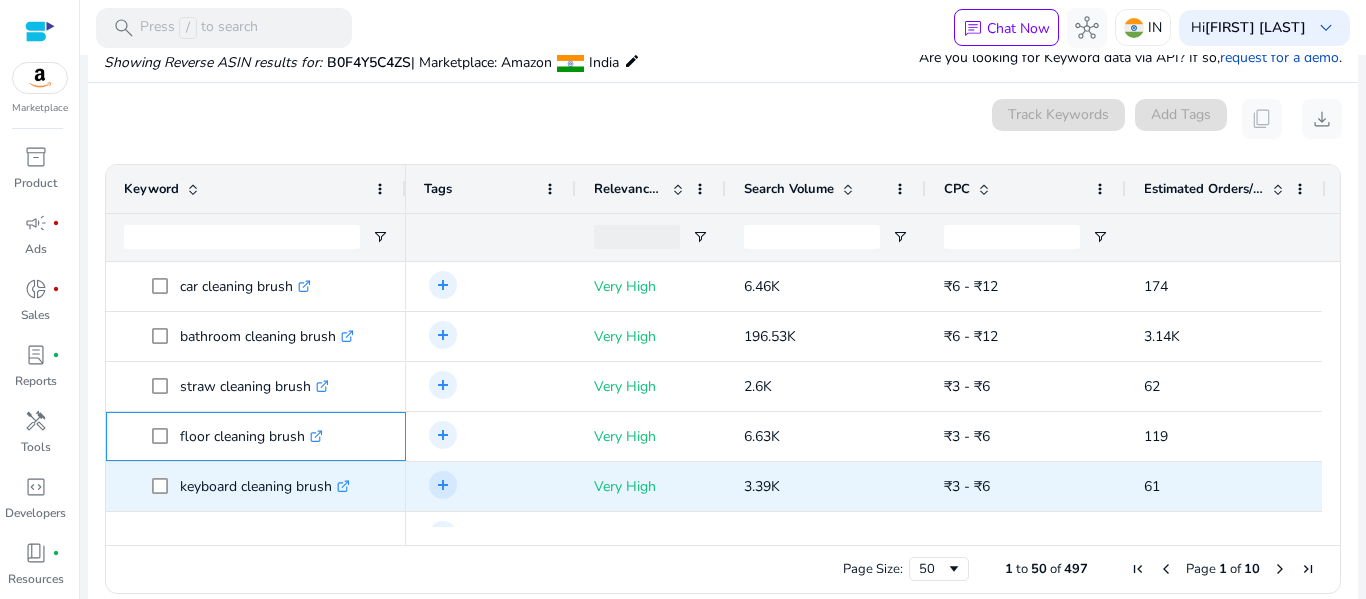 scroll, scrollTop: 768, scrollLeft: 0, axis: vertical 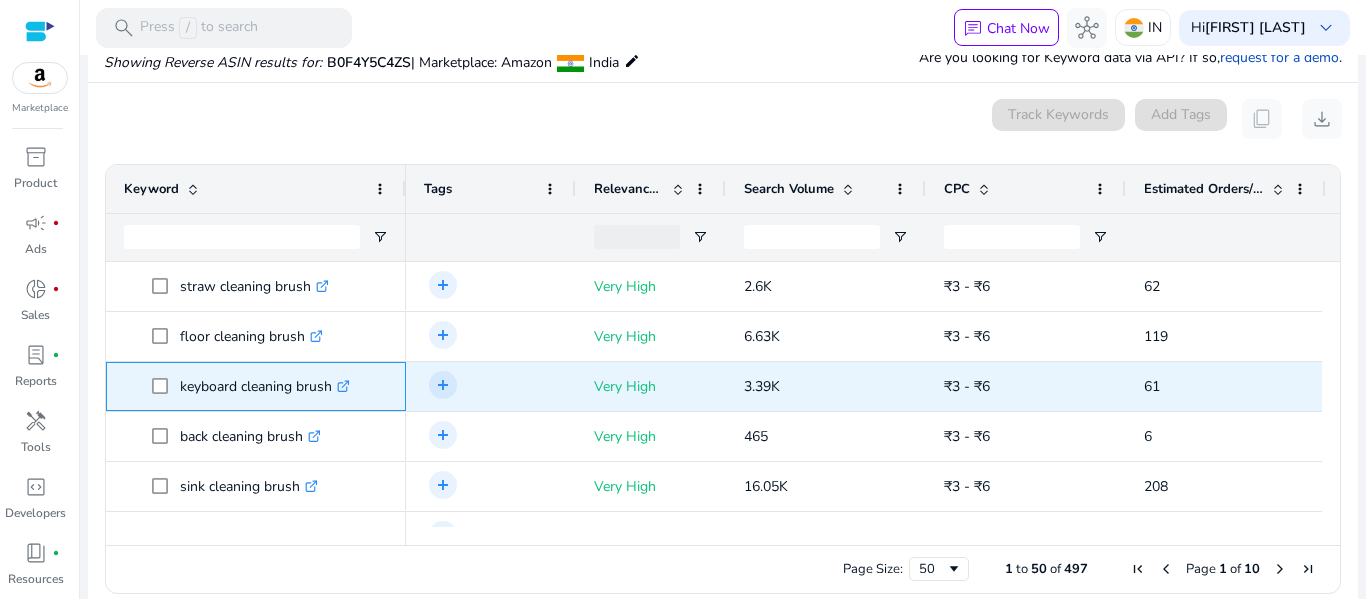 click on "keyboard cleaning brush  .st0{fill:#2c8af8}" 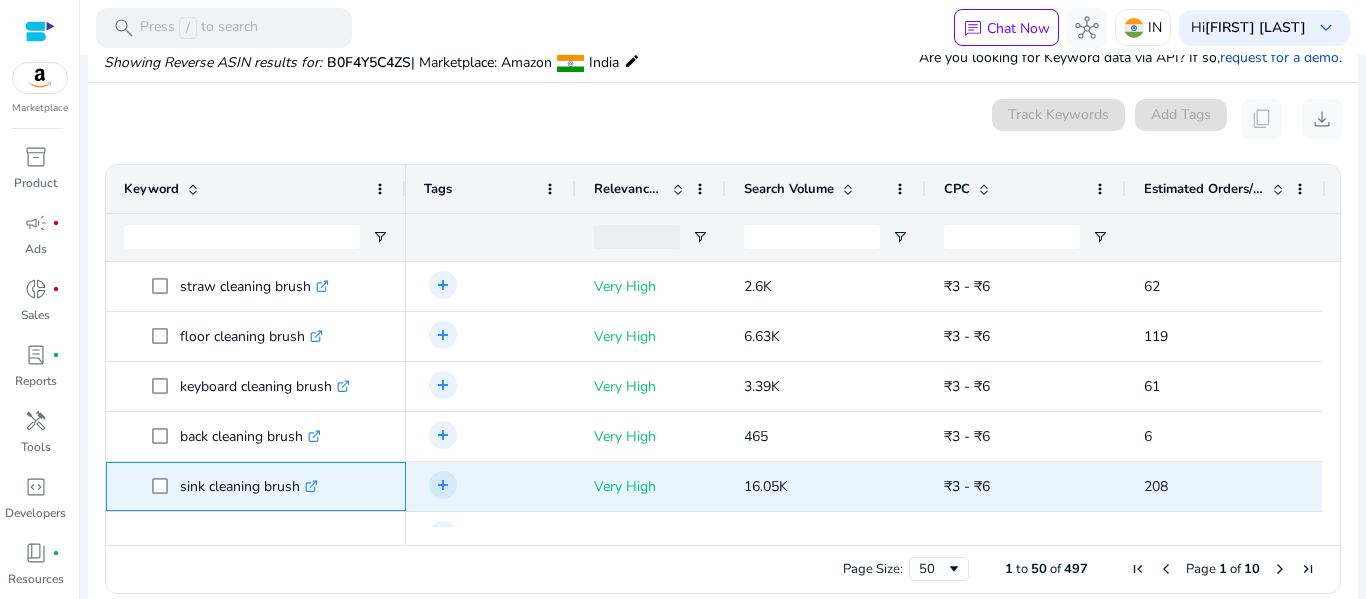 click on "sink cleaning brush  .st0{fill:#2c8af8}" 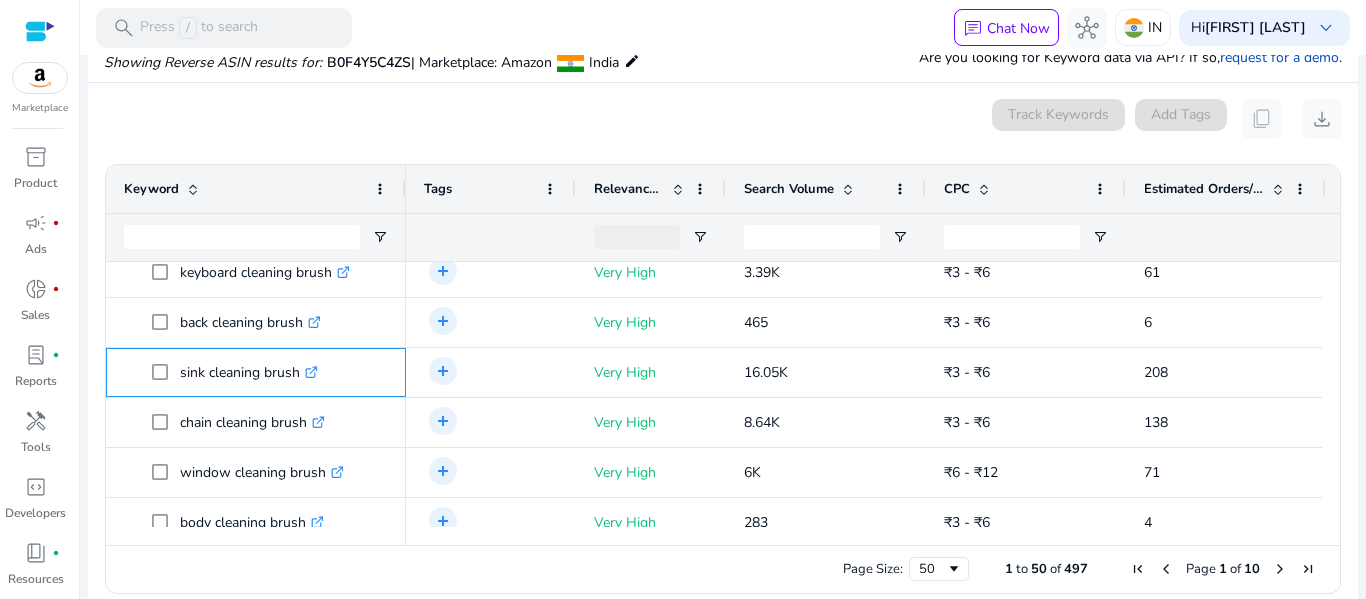scroll, scrollTop: 1000, scrollLeft: 0, axis: vertical 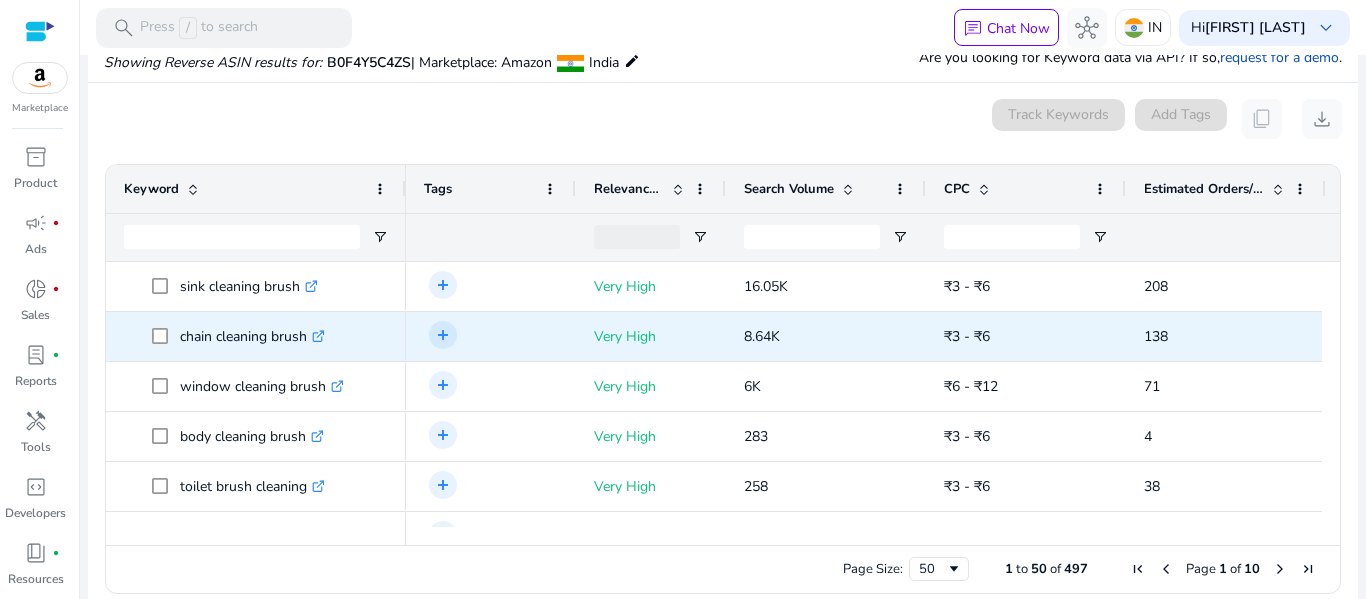 click on "chain cleaning brush  .st0{fill:#2c8af8}" 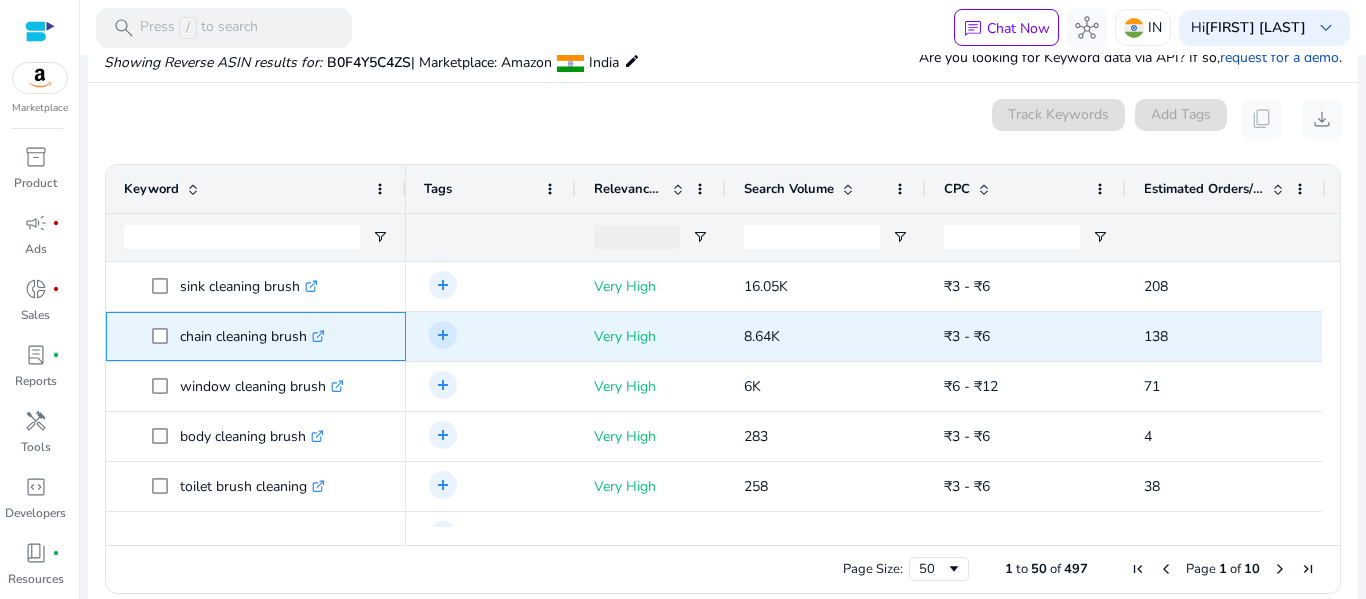 click on "chain cleaning brush  .st0{fill:#2c8af8}" 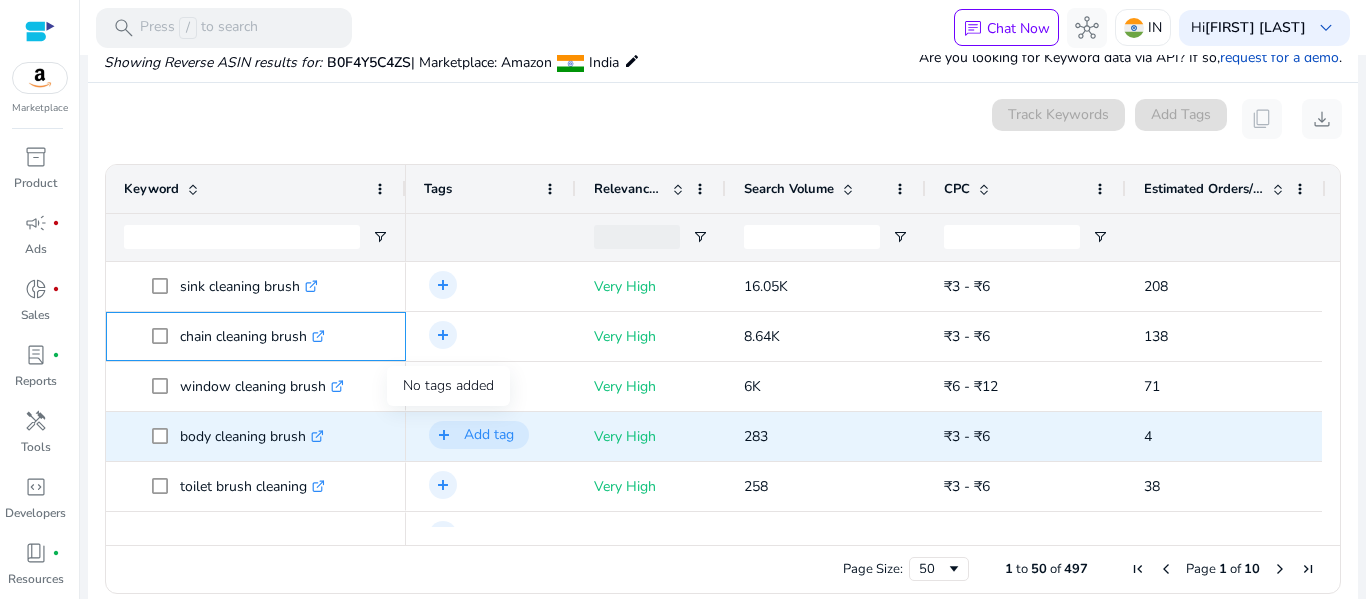 scroll, scrollTop: 1085, scrollLeft: 0, axis: vertical 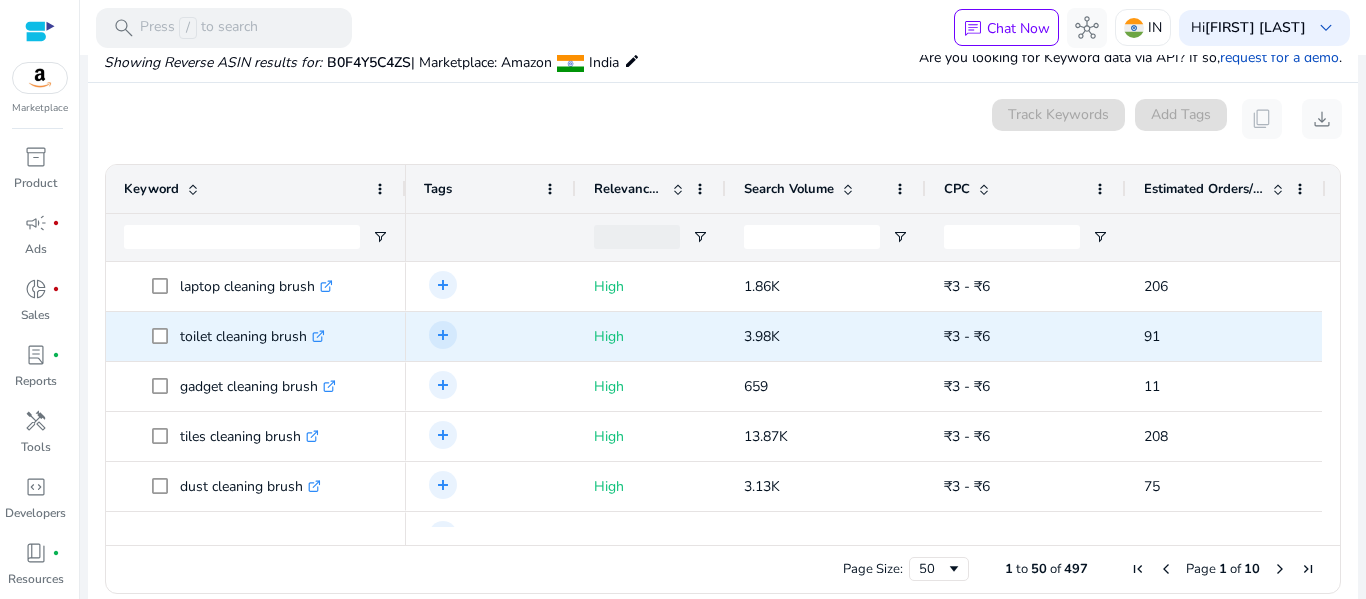 click on "toilet cleaning brush  .st0{fill:#2c8af8}" 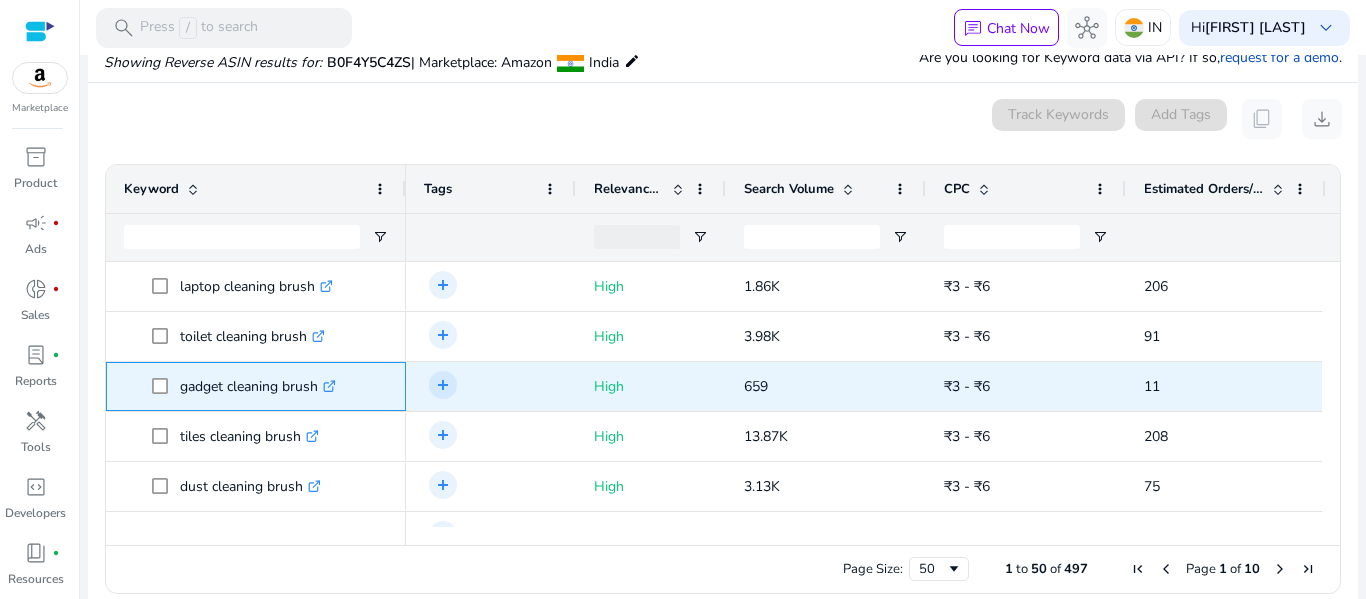 click on "gadget cleaning brush  .st0{fill:#2c8af8}" 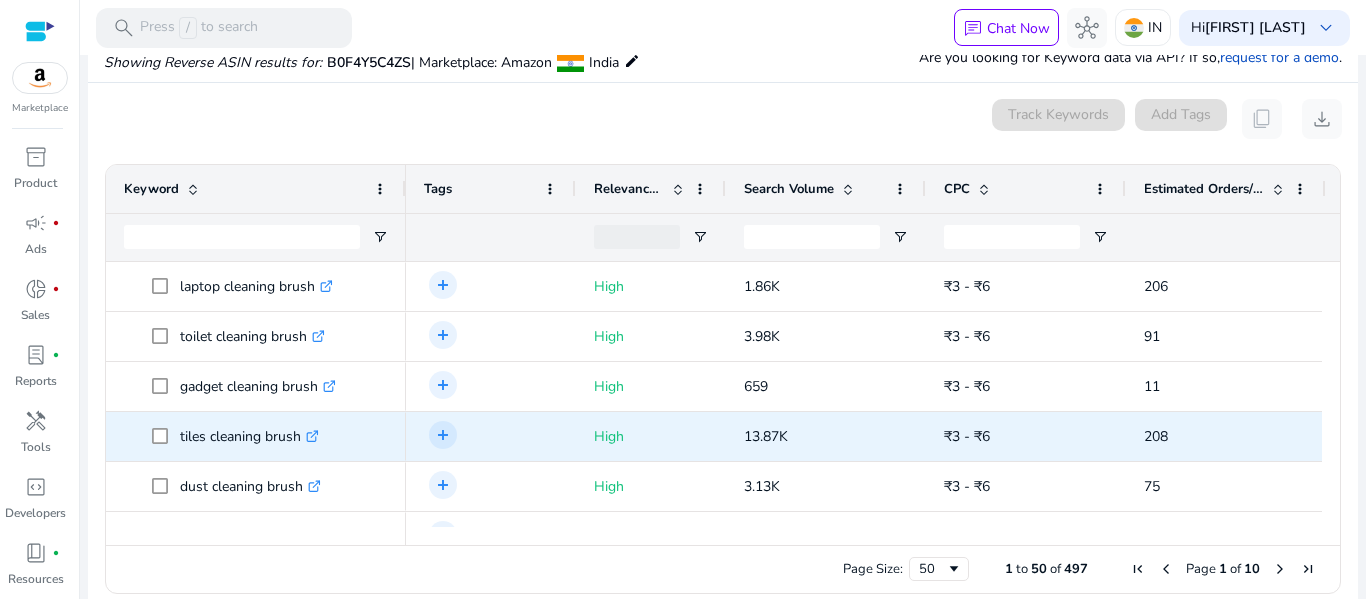 click on "tiles cleaning brush  .st0{fill:#2c8af8}" 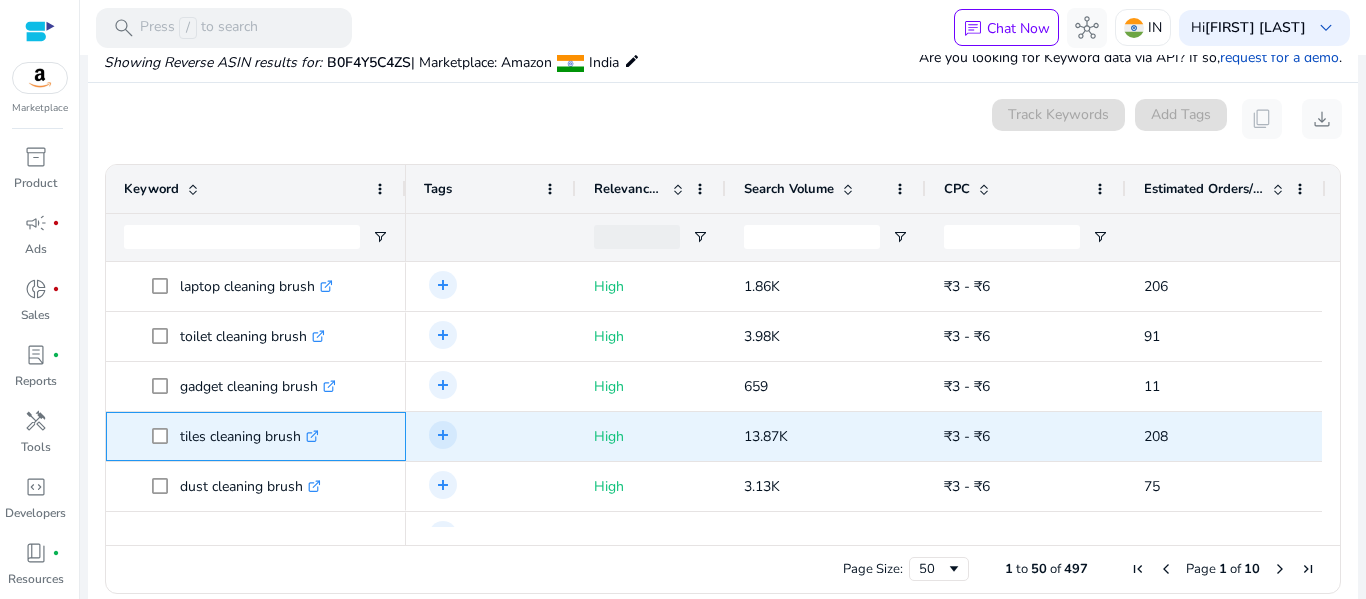 click on "tiles cleaning brush  .st0{fill:#2c8af8}" 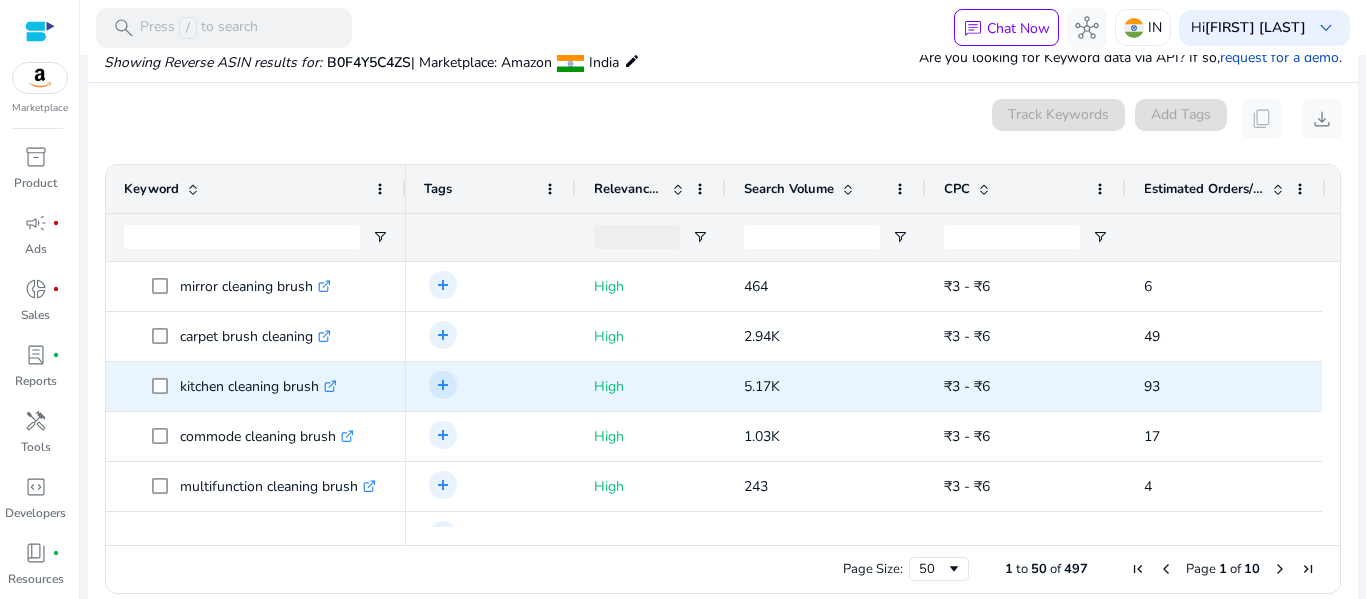 click on "kitchen cleaning brush  .st0{fill:#2c8af8}" 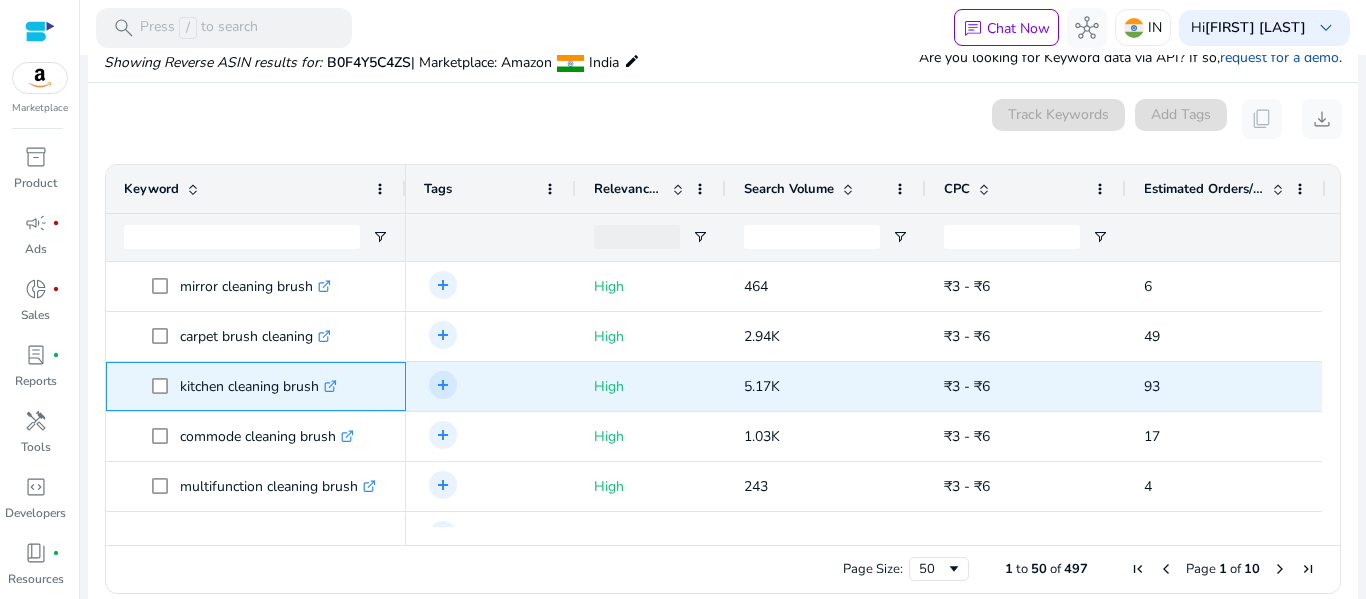 click on "kitchen cleaning brush  .st0{fill:#2c8af8}" 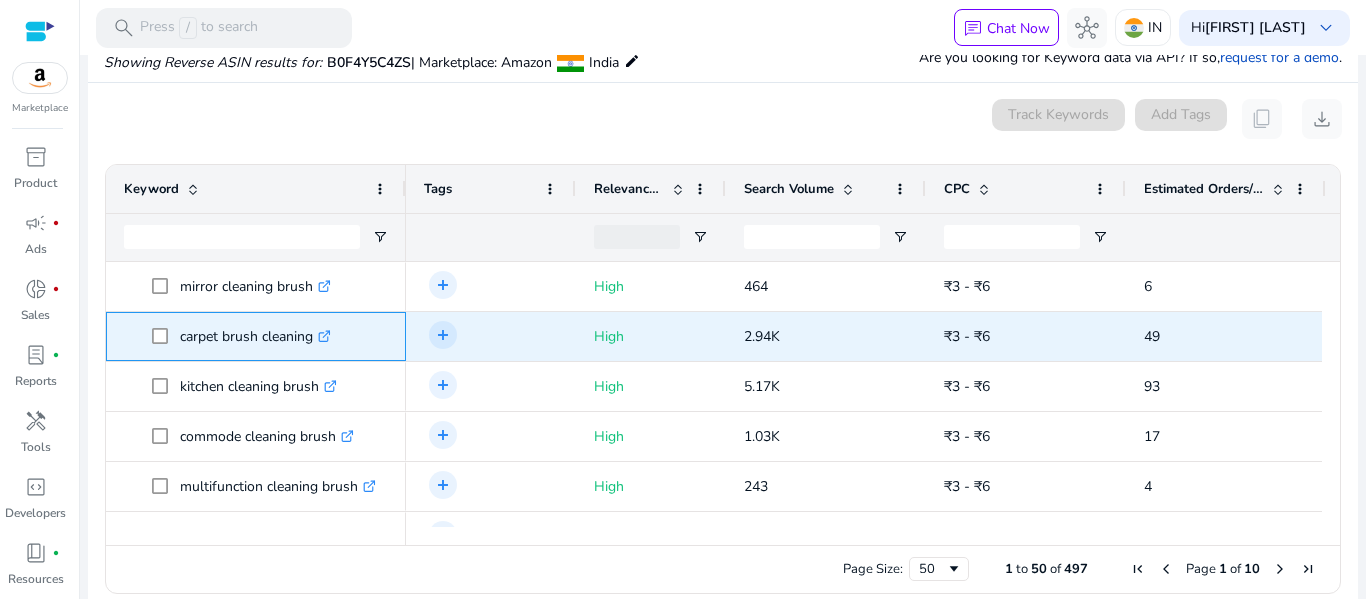 click on "carpet brush cleaning  .st0{fill:#2c8af8}" 